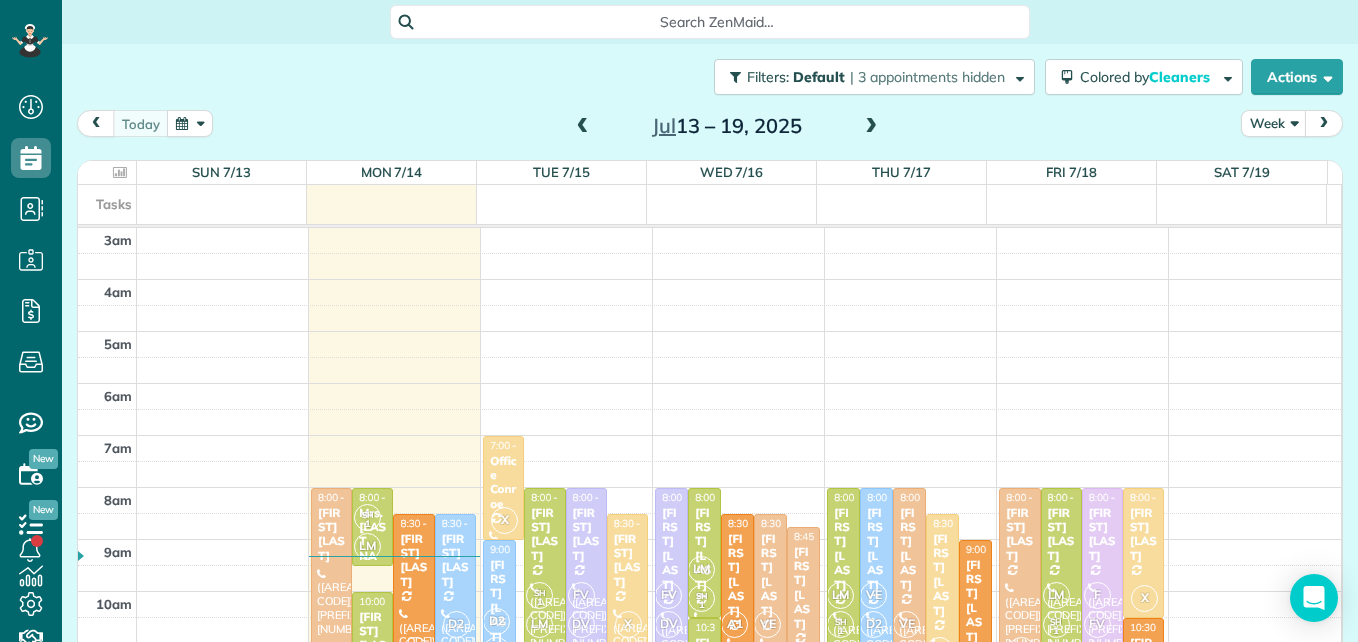 scroll, scrollTop: 0, scrollLeft: 0, axis: both 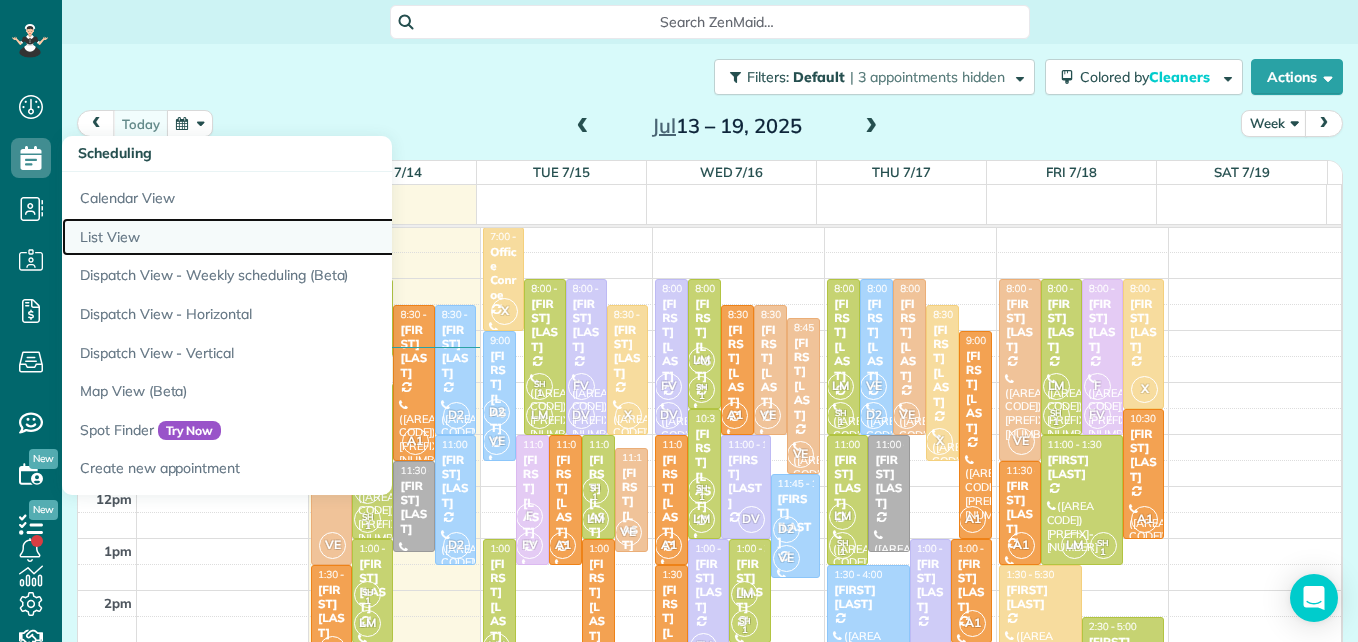 click on "List View" at bounding box center [312, 237] 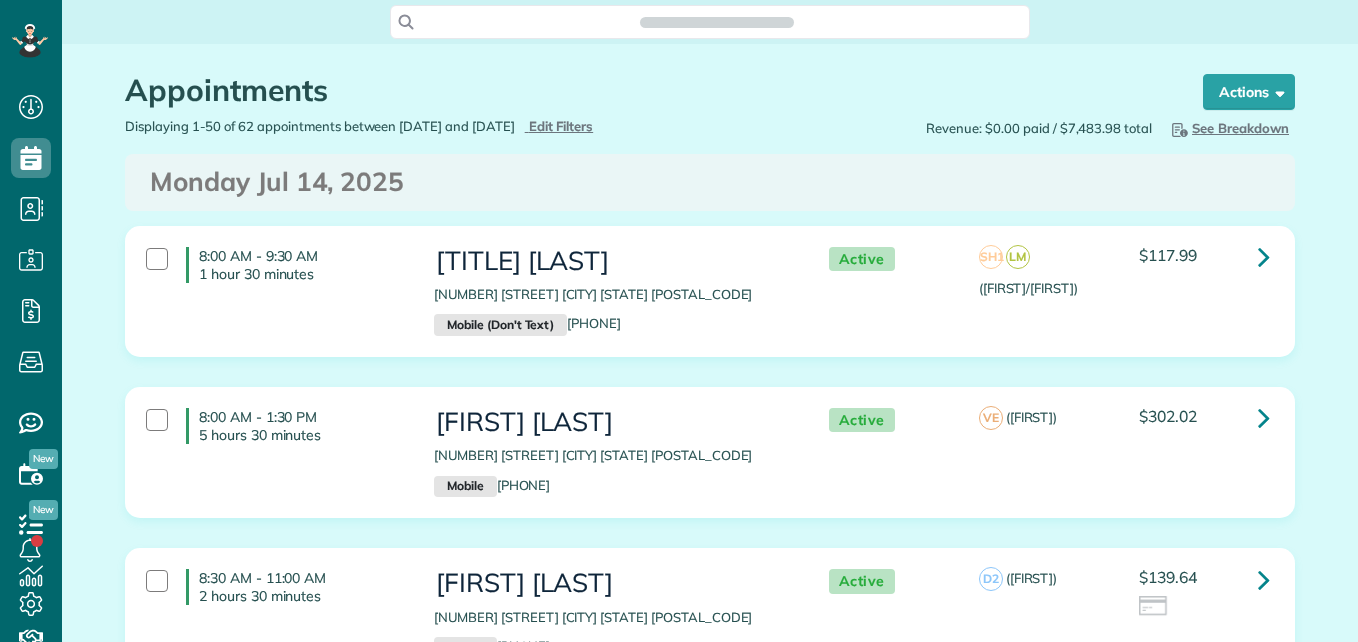 type on "**********" 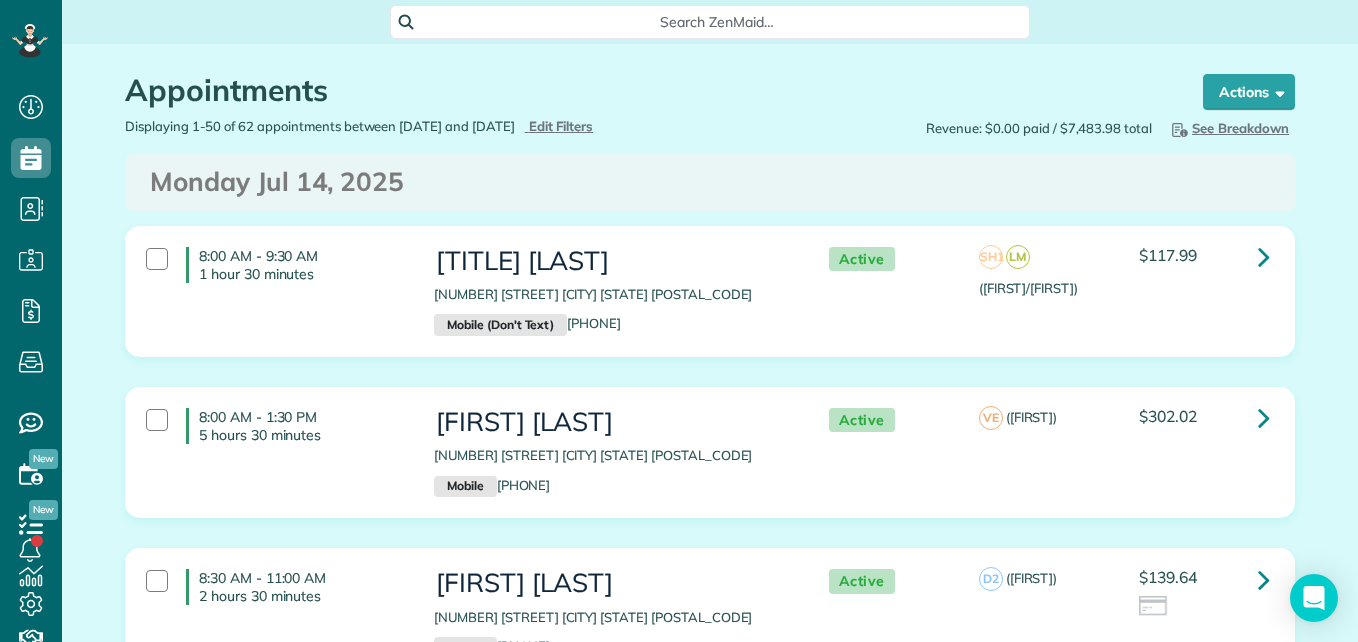 scroll, scrollTop: 642, scrollLeft: 62, axis: both 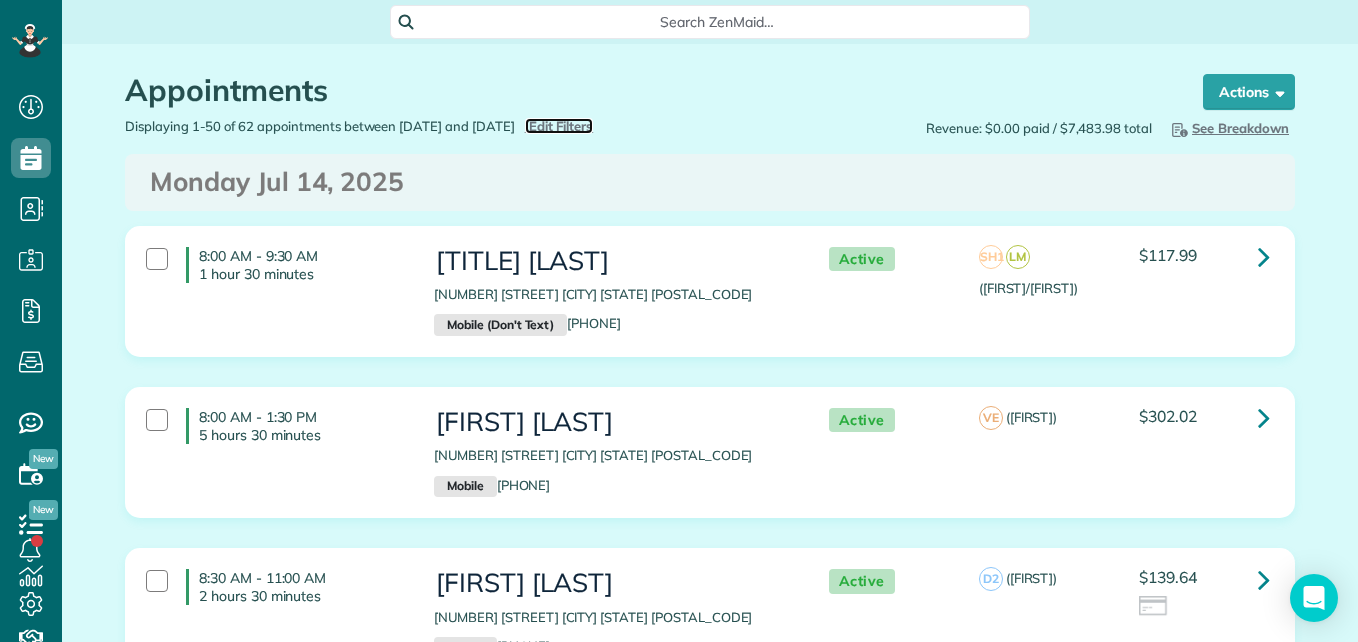 click on "Edit Filters" at bounding box center [561, 126] 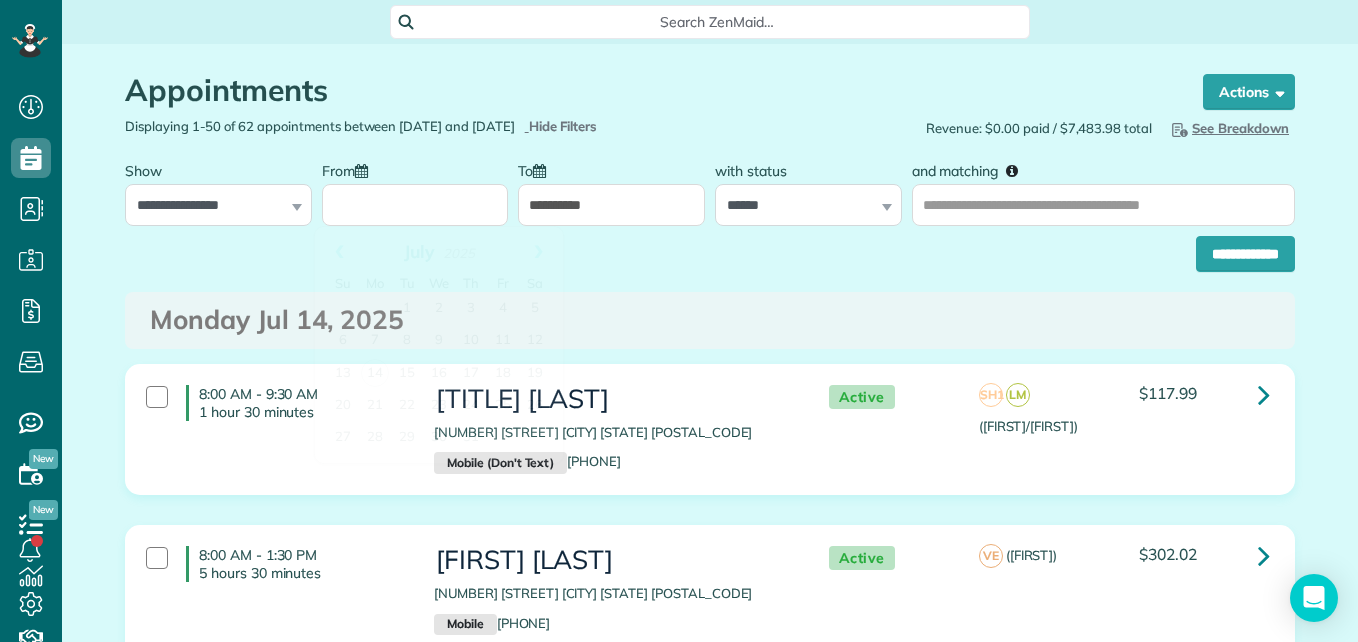 click on "From" at bounding box center (415, 205) 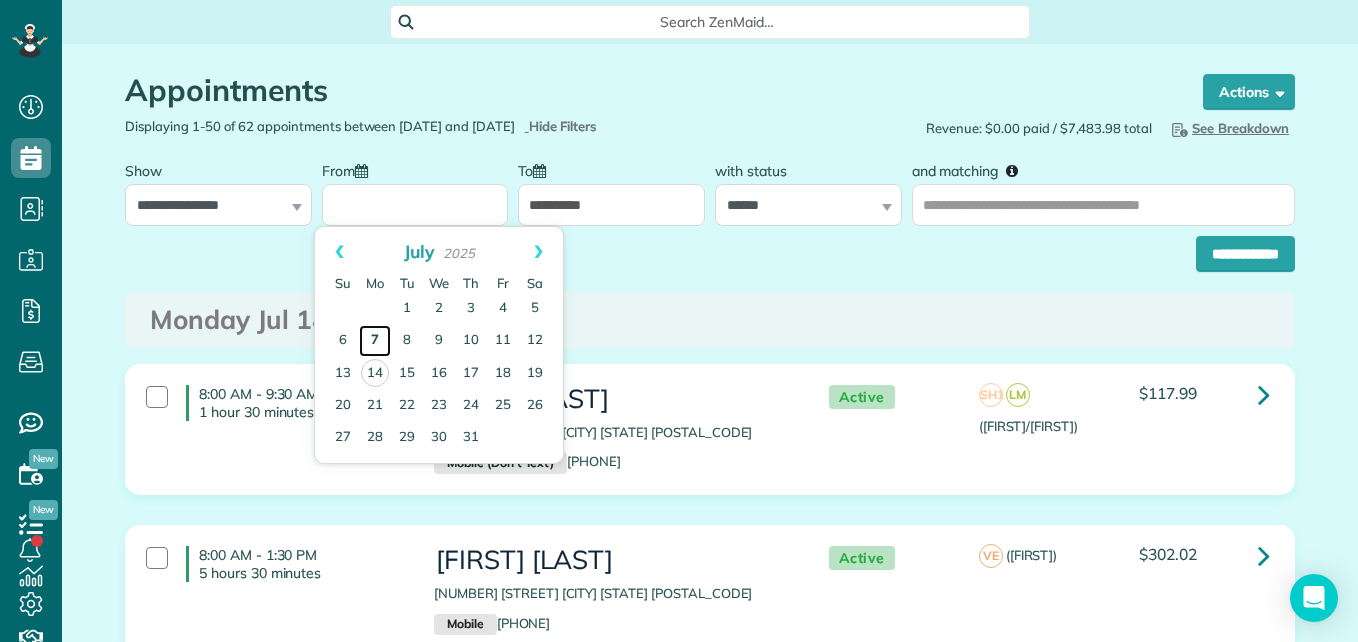 click on "7" at bounding box center (375, 341) 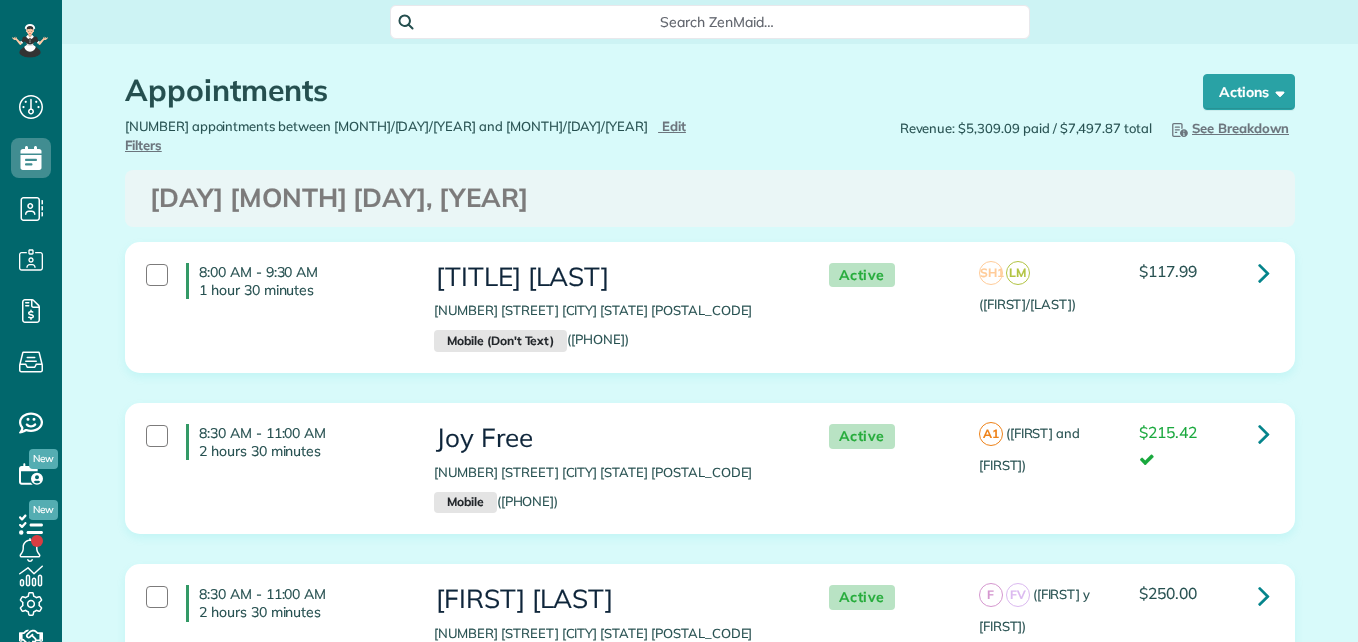 scroll, scrollTop: 0, scrollLeft: 0, axis: both 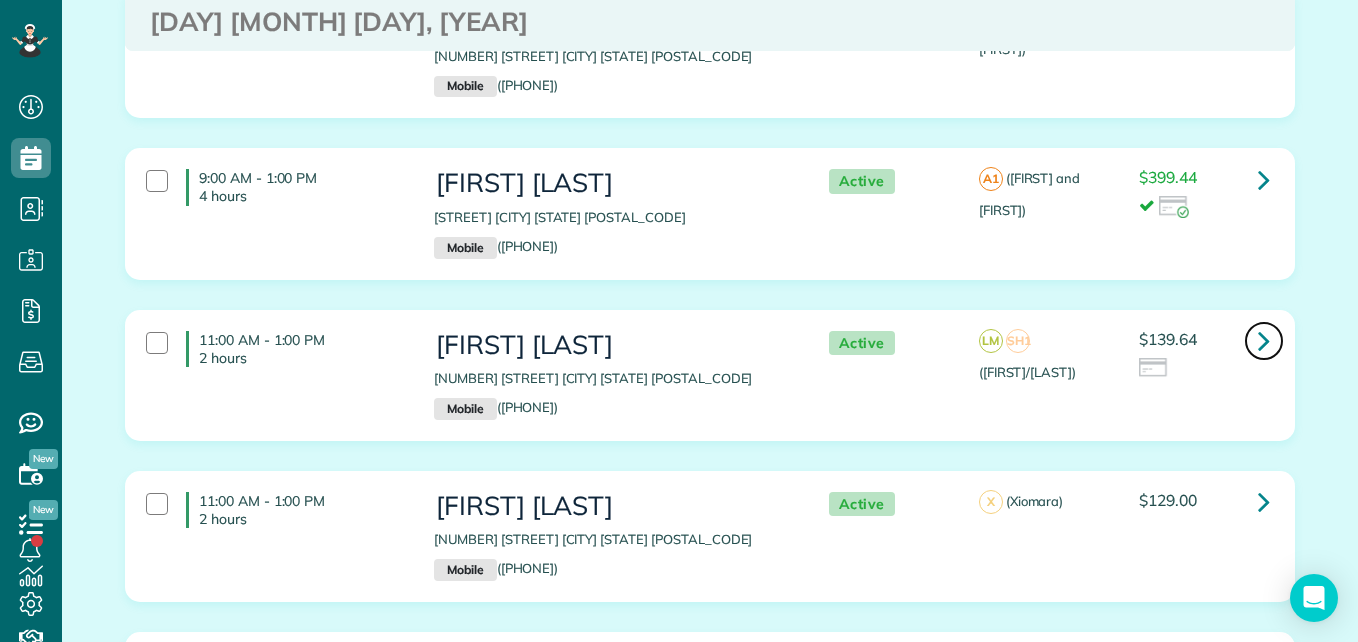 click at bounding box center [1264, 340] 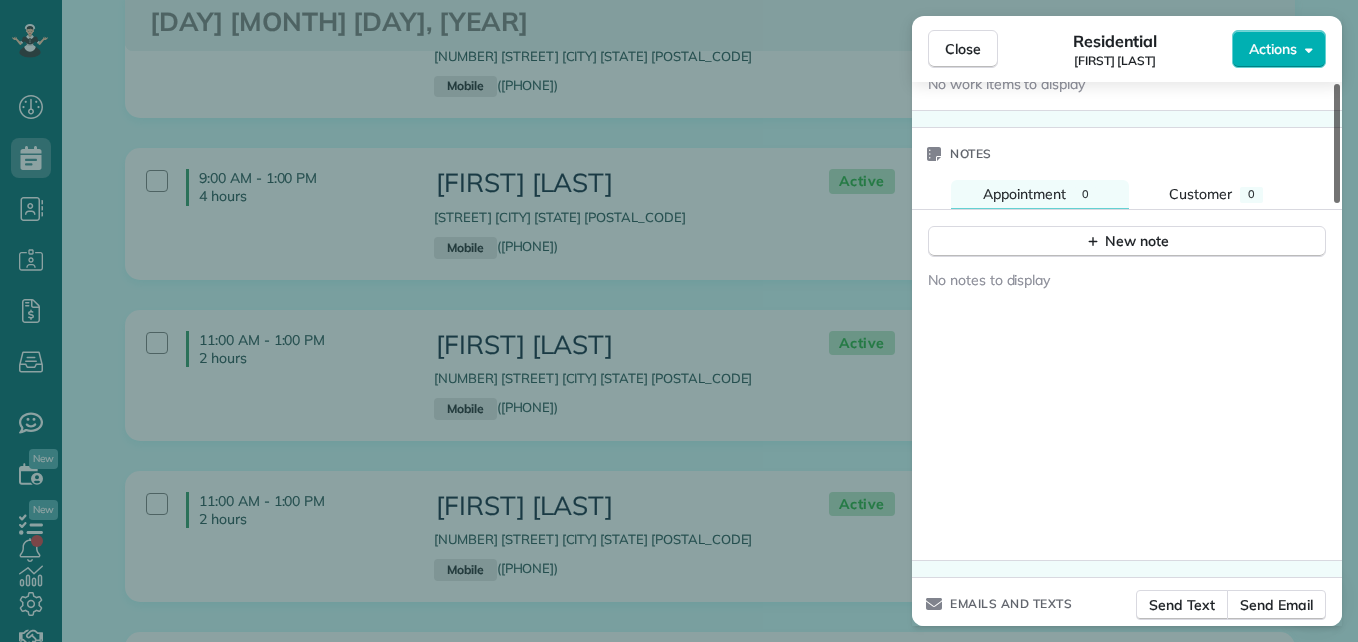 scroll, scrollTop: 1927, scrollLeft: 0, axis: vertical 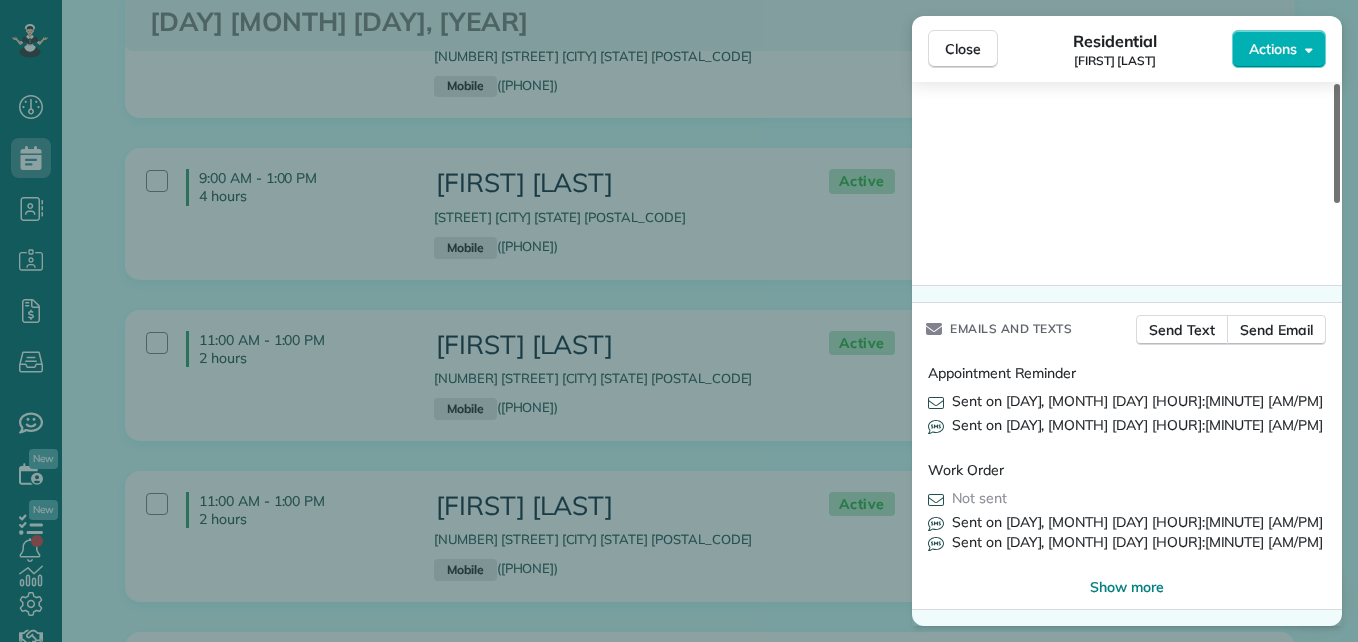 drag, startPoint x: 1334, startPoint y: 189, endPoint x: 1342, endPoint y: 615, distance: 426.0751 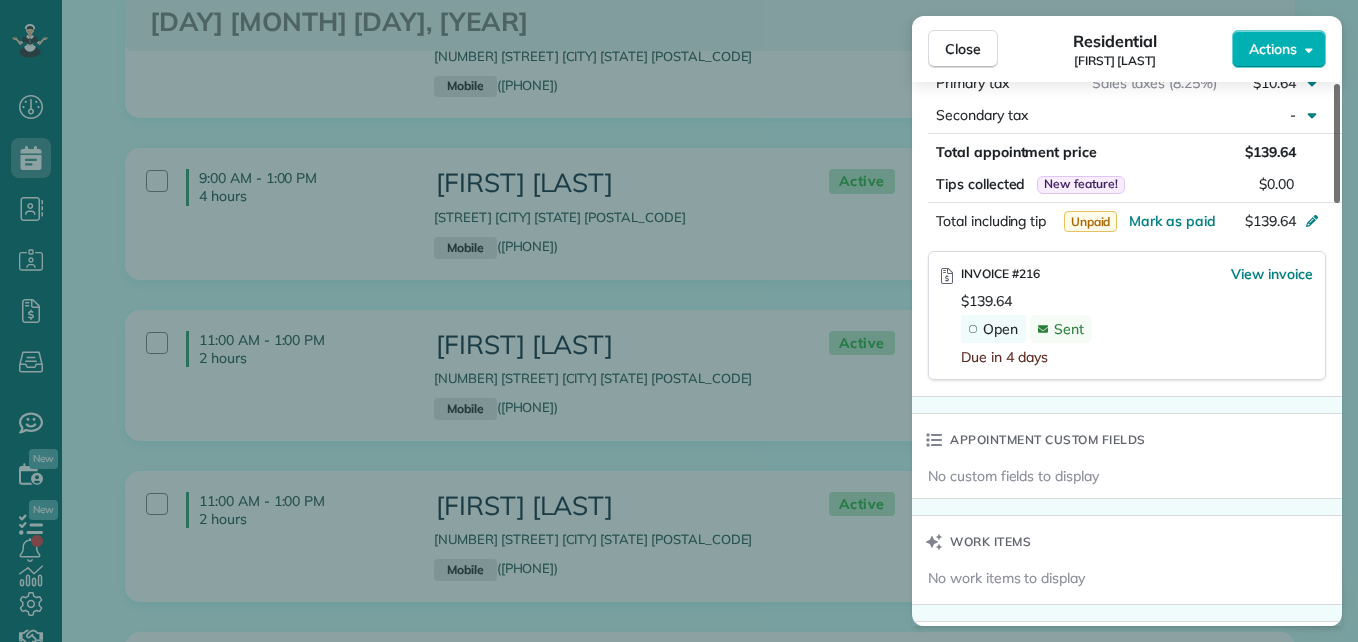 scroll, scrollTop: 1131, scrollLeft: 0, axis: vertical 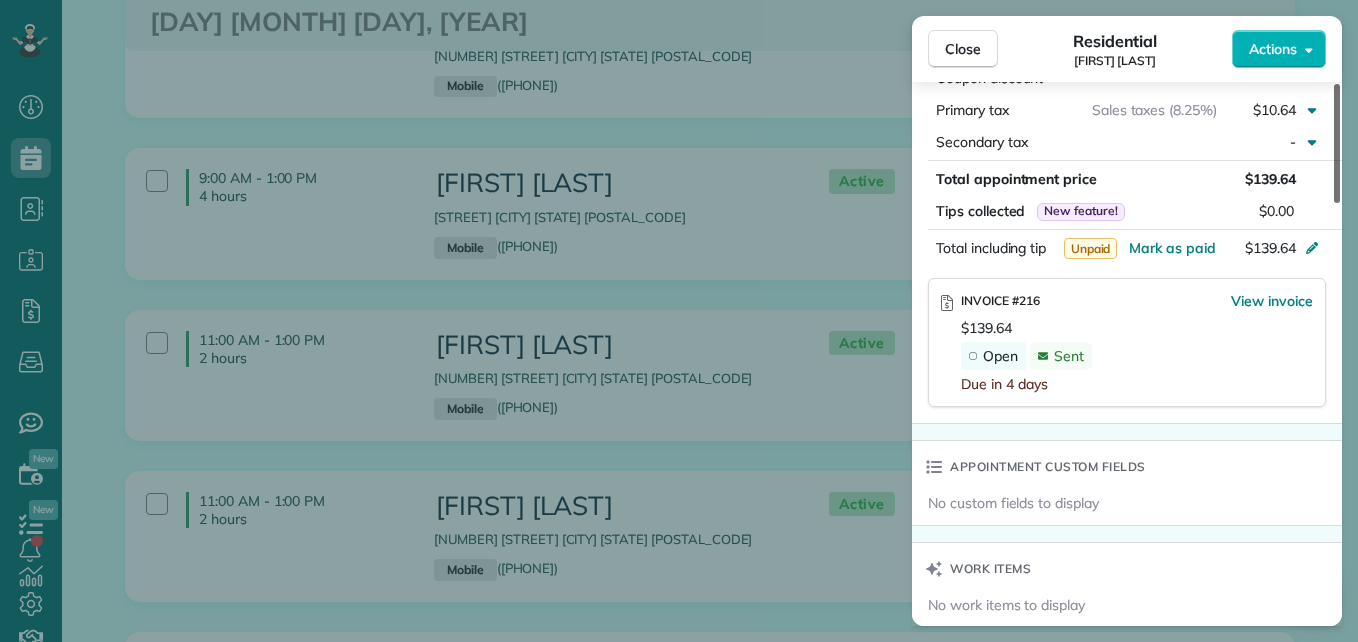 drag, startPoint x: 1341, startPoint y: 549, endPoint x: 1307, endPoint y: 375, distance: 177.29073 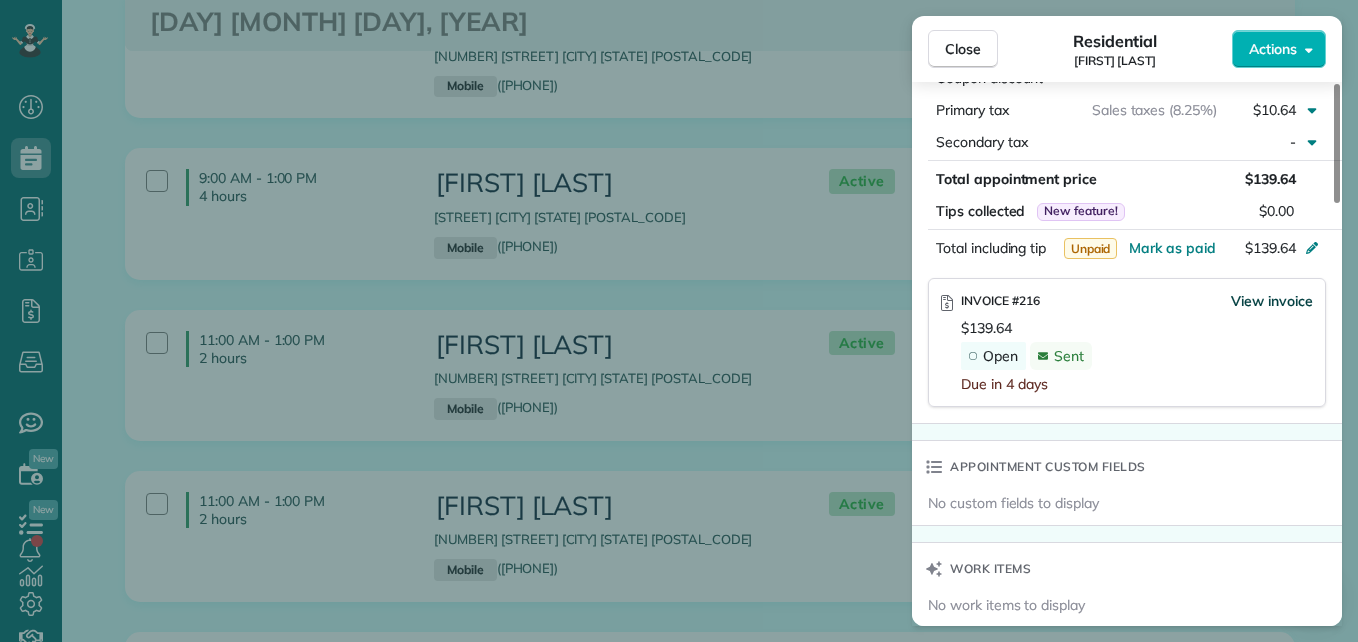 click on "View invoice" at bounding box center [1272, 301] 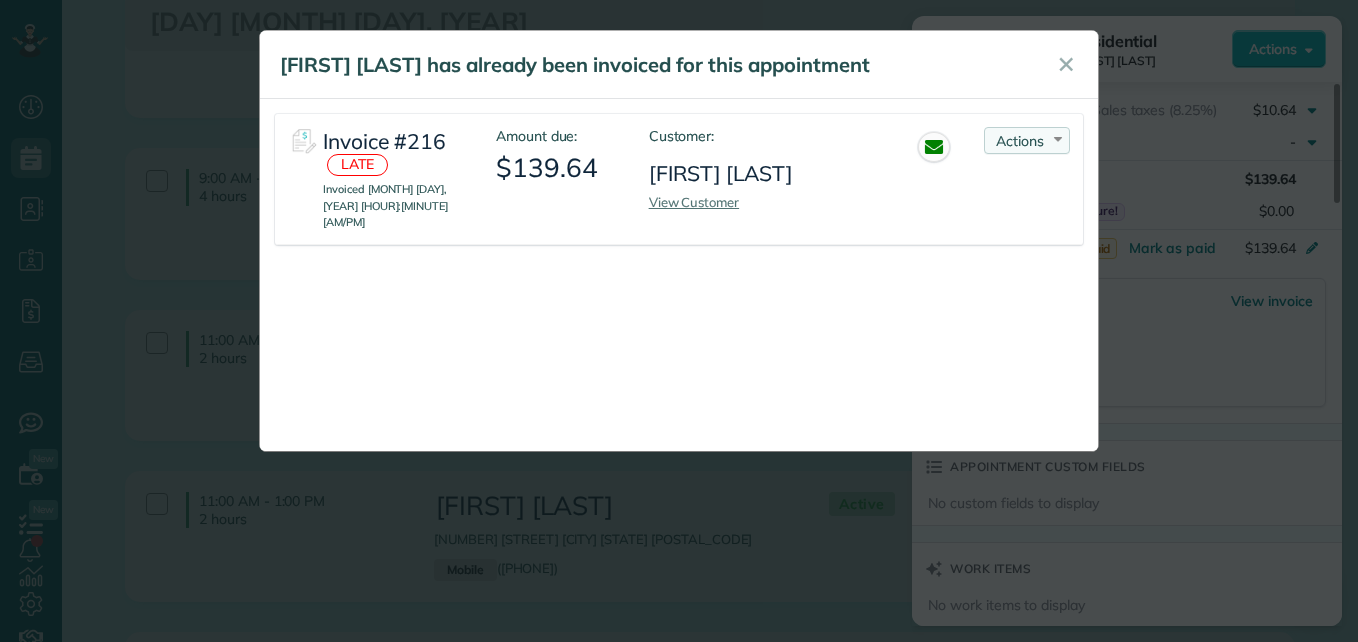 click on "Actions
Re-send Invoice...
View PDF
Mark as Paid
Void Invoice" at bounding box center [1027, 140] 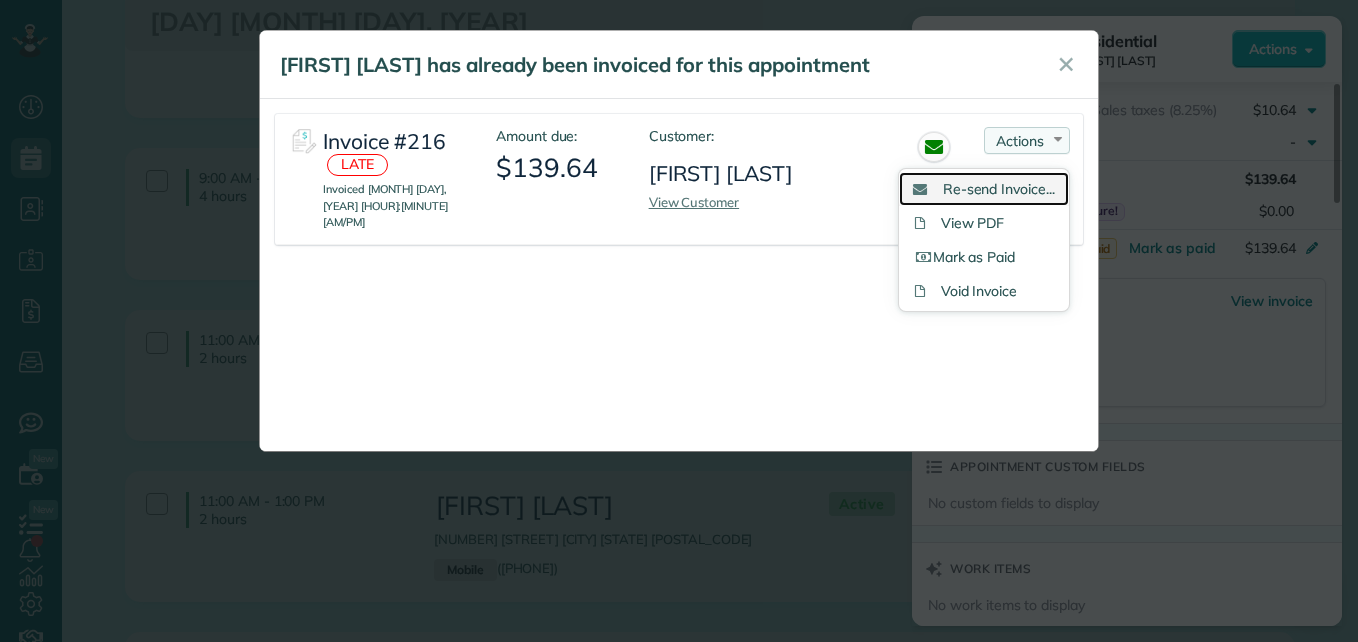 click on "Re-send Invoice..." at bounding box center [999, 189] 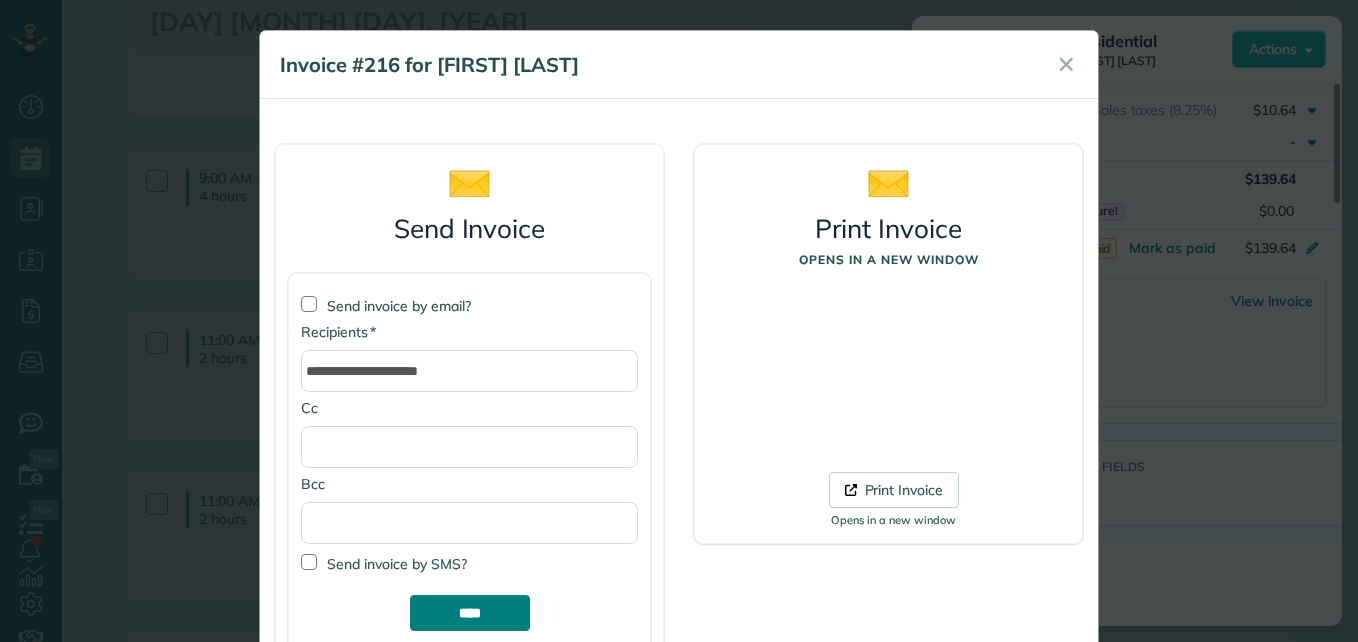 click on "****" at bounding box center [470, 613] 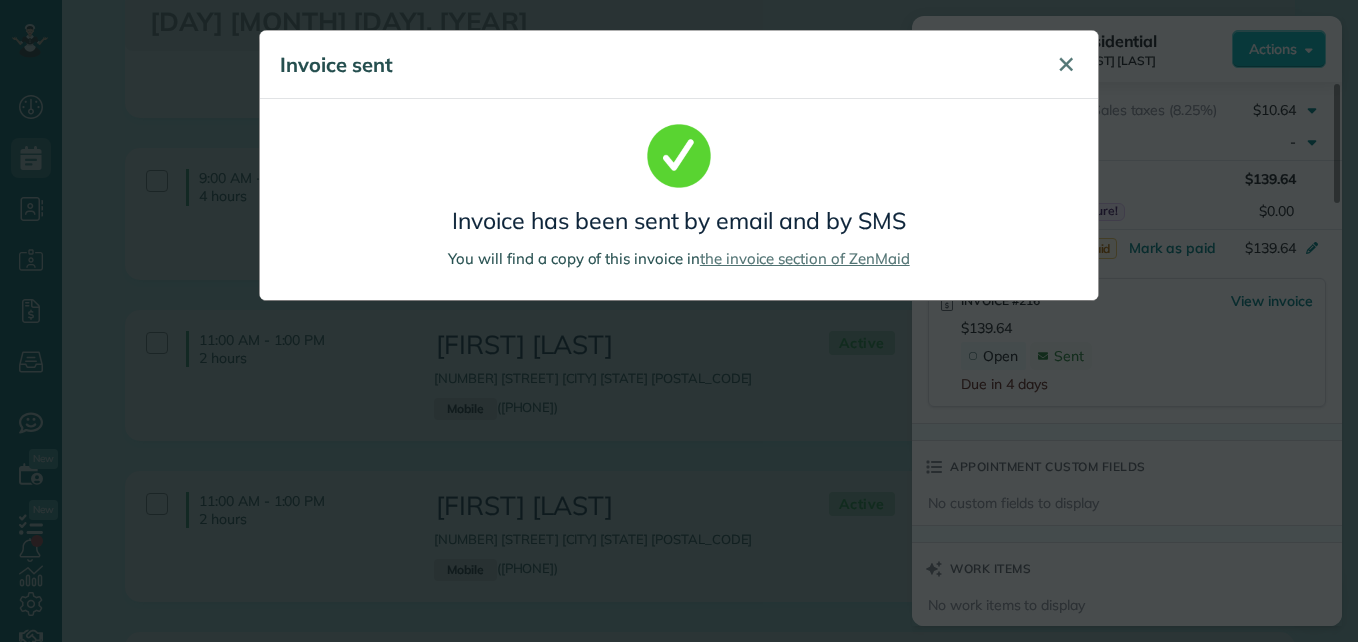 click on "✕" at bounding box center [1066, 64] 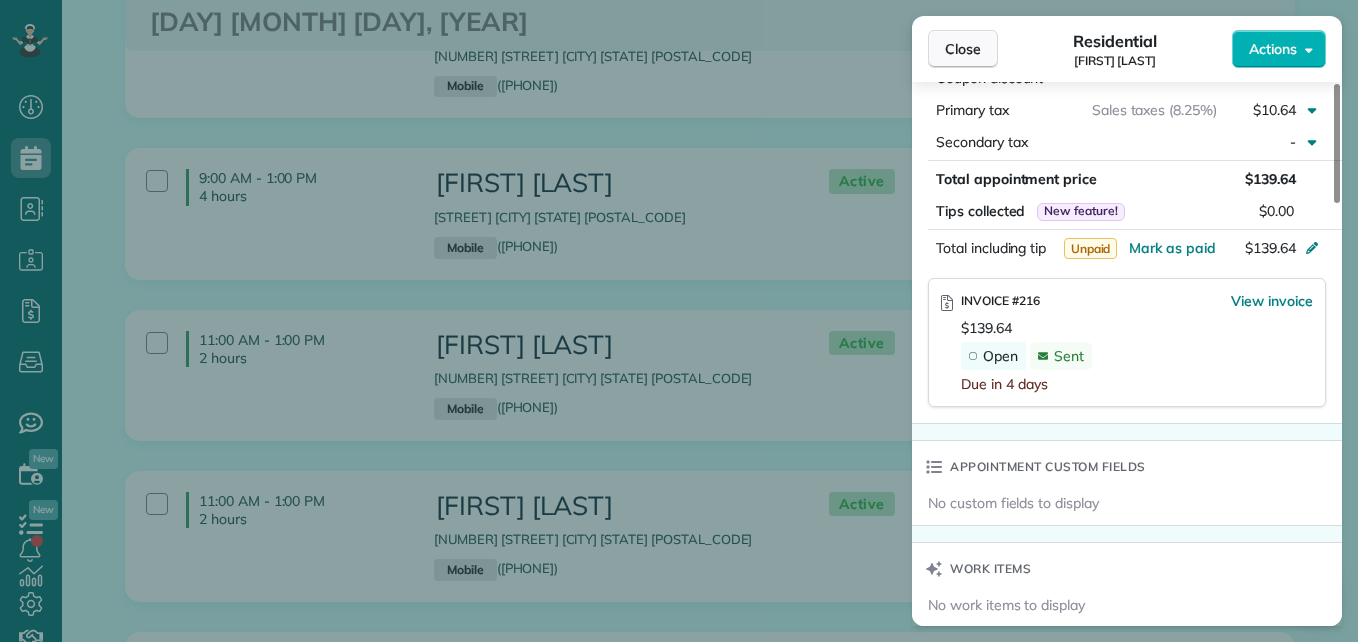 click on "Close" at bounding box center (963, 49) 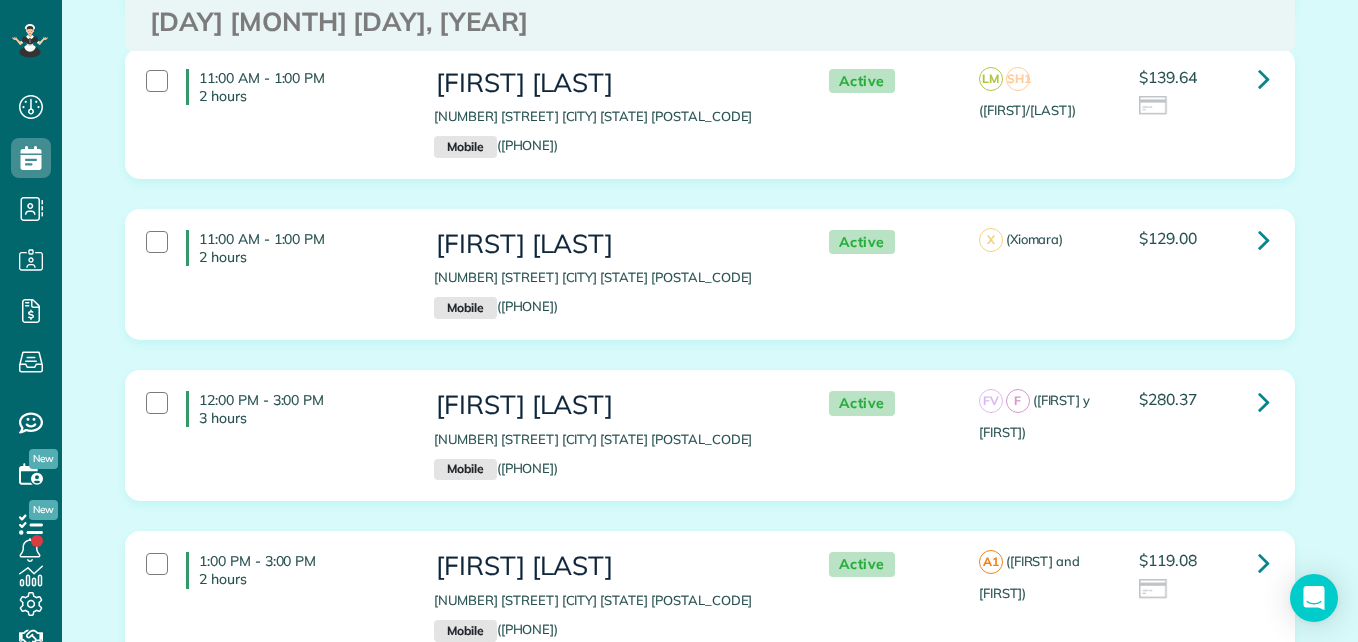 scroll, scrollTop: 5673, scrollLeft: 0, axis: vertical 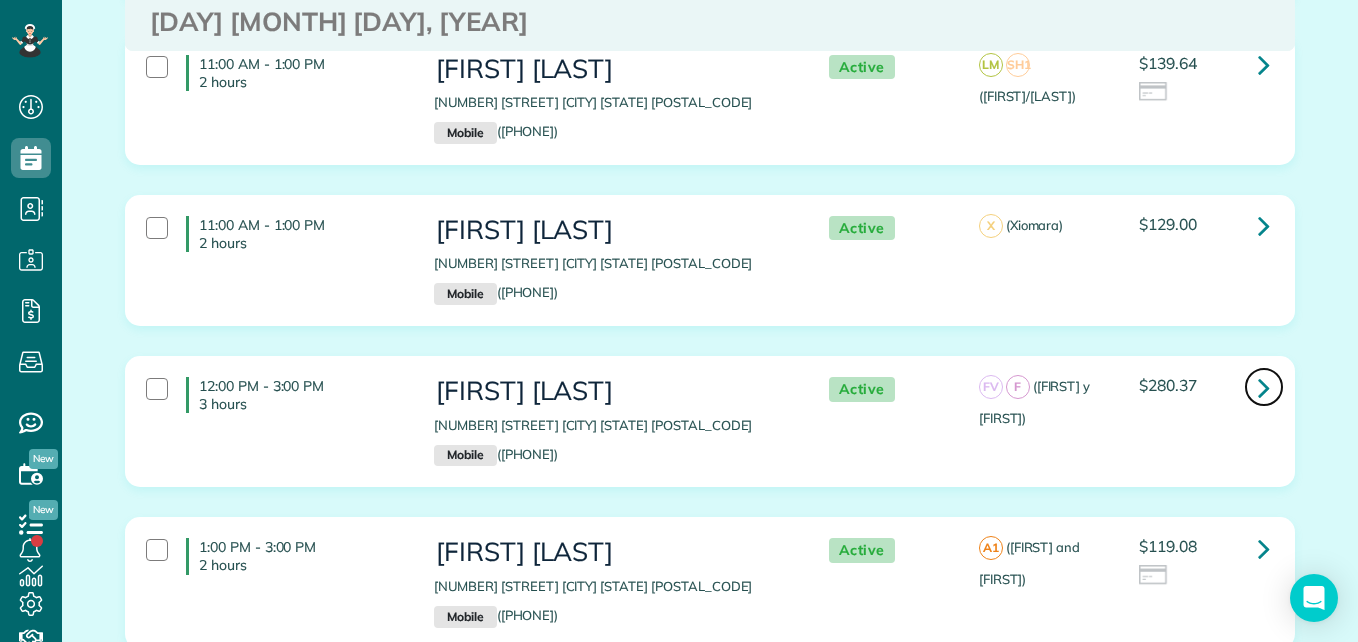 click at bounding box center [1264, 387] 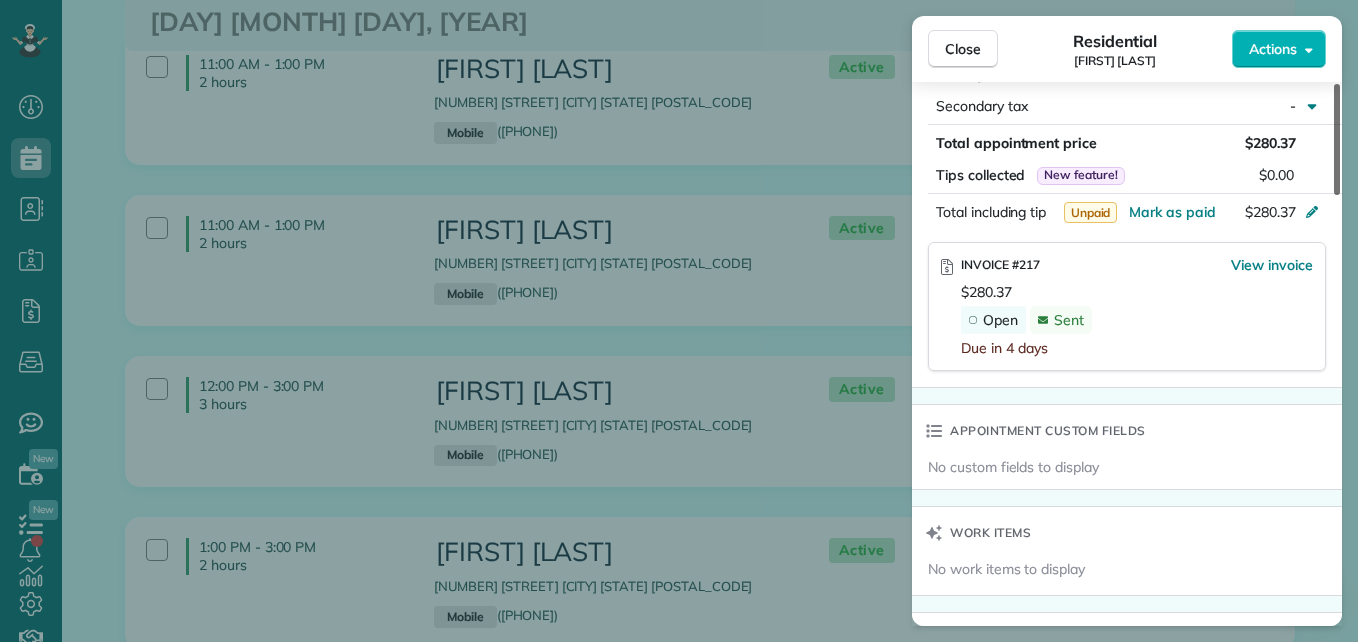 scroll, scrollTop: 1135, scrollLeft: 0, axis: vertical 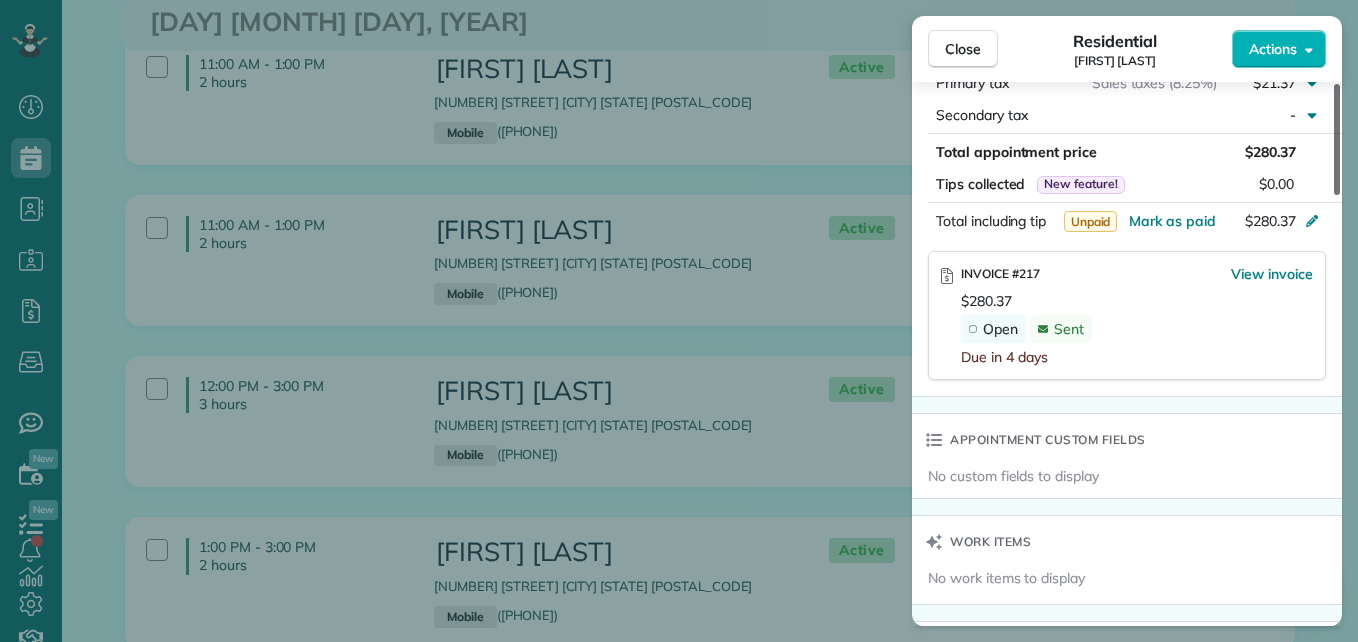 drag, startPoint x: 1336, startPoint y: 146, endPoint x: 1354, endPoint y: 378, distance: 232.69724 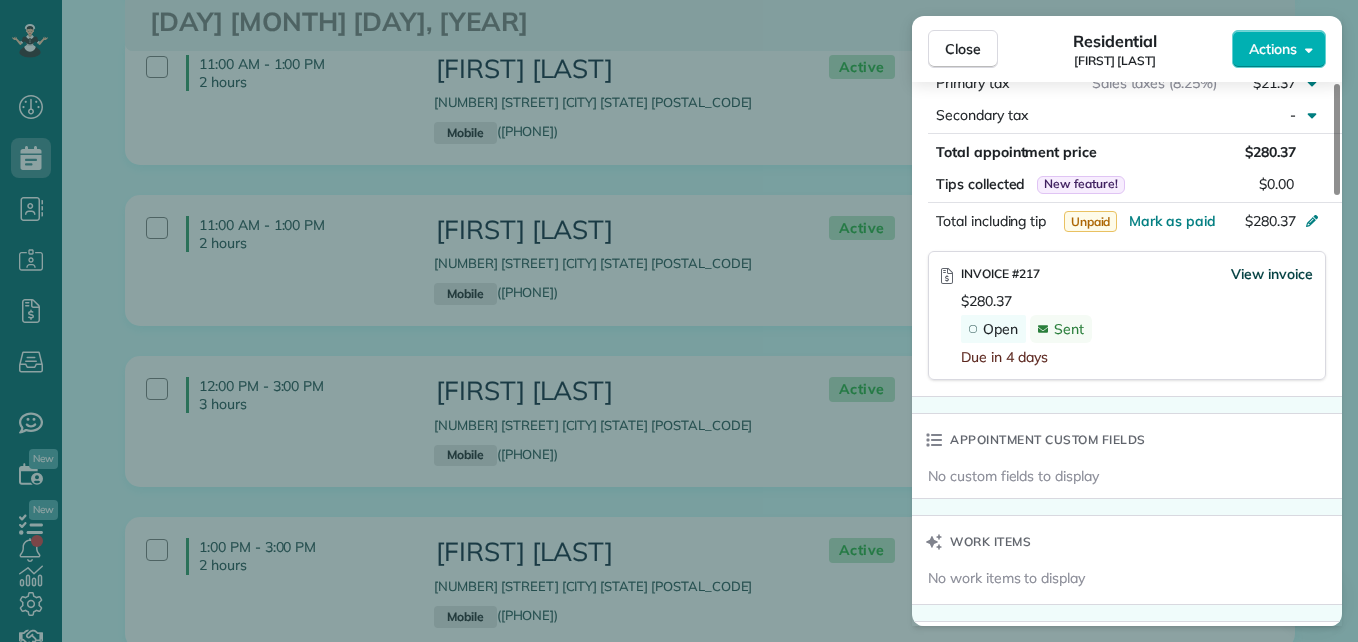 click on "View invoice" at bounding box center (1272, 274) 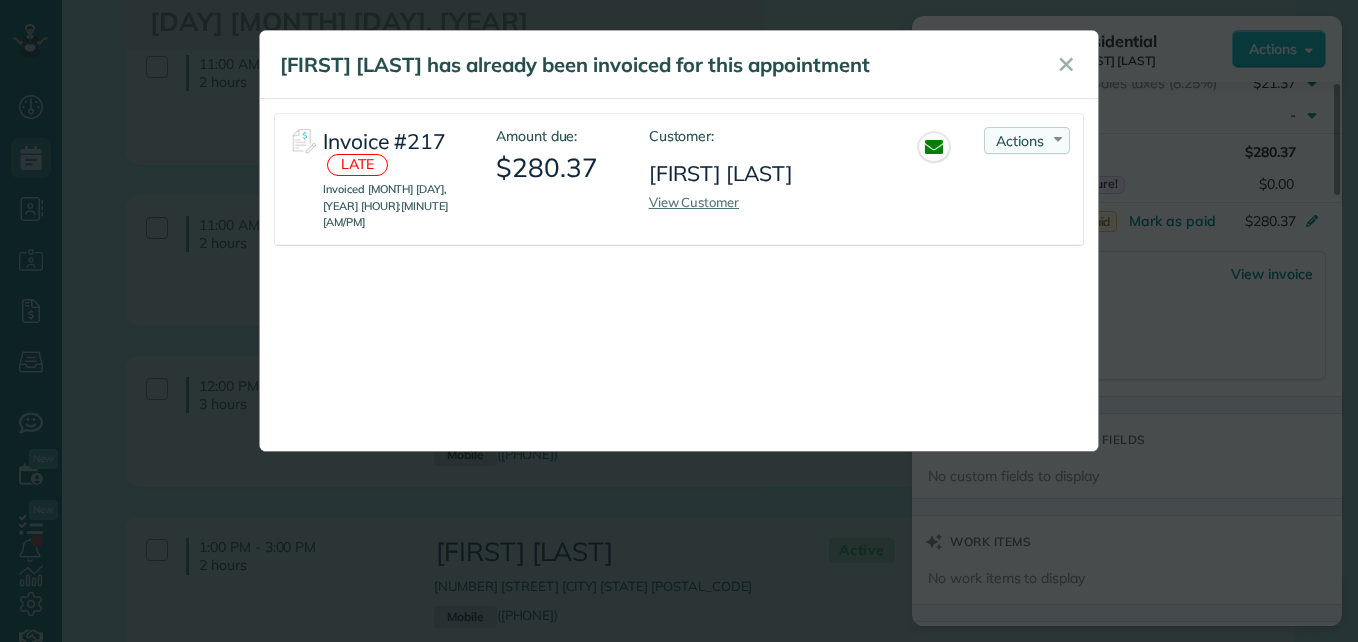 click on "Actions" at bounding box center [1020, 141] 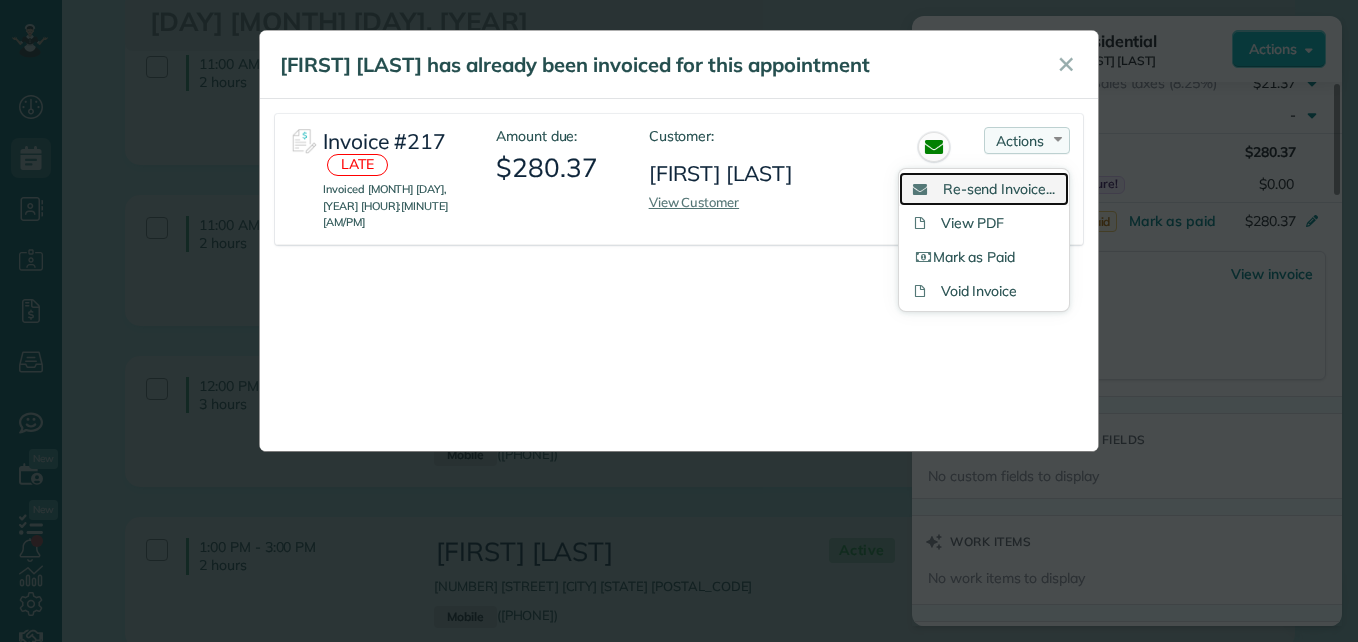 click on "Re-send Invoice..." at bounding box center (999, 189) 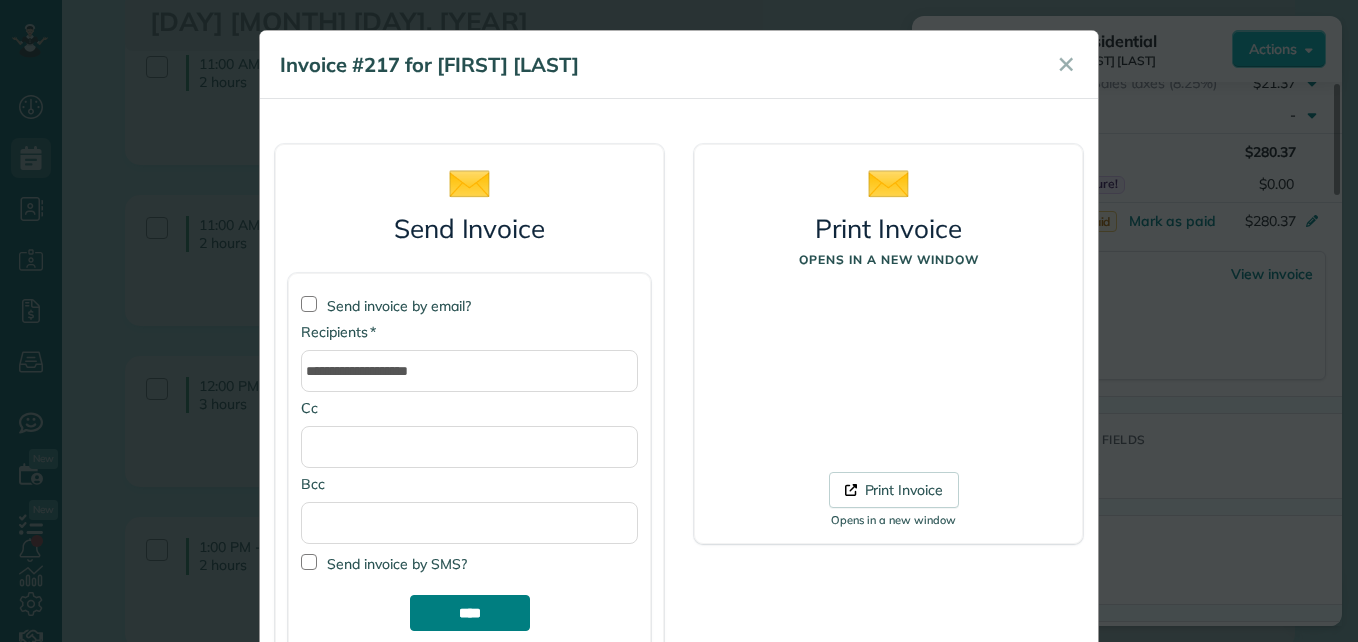 click on "****" at bounding box center (470, 613) 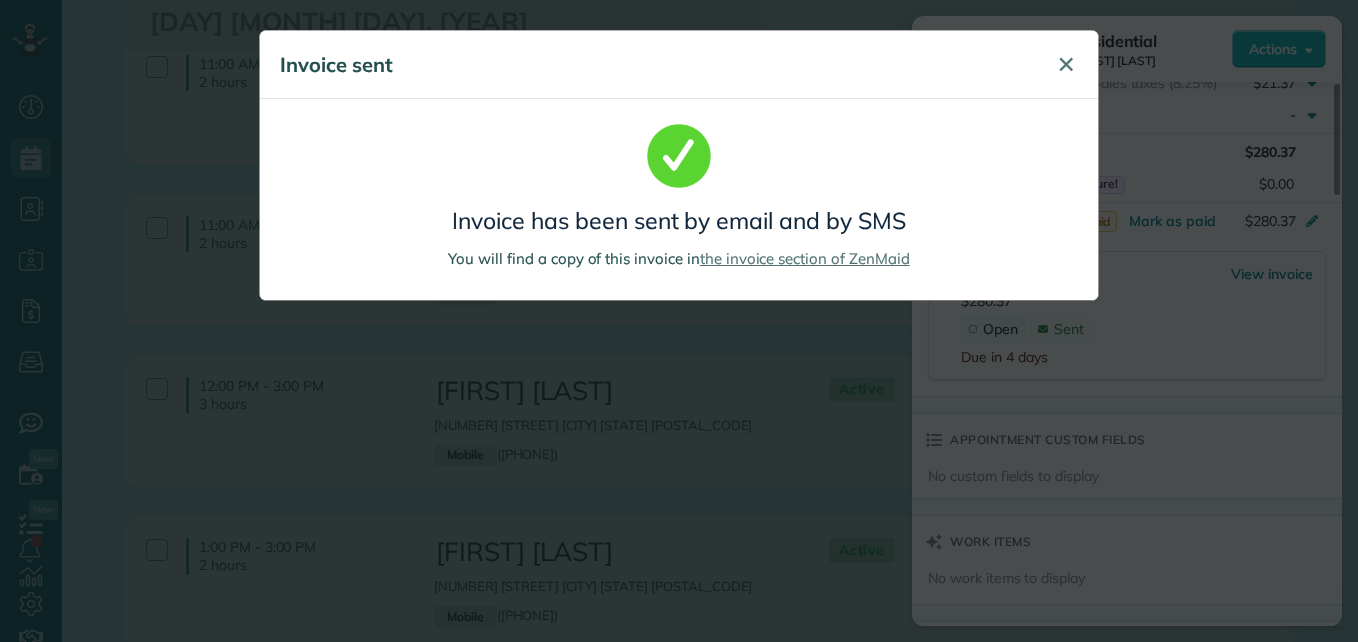 click on "✕" at bounding box center [1066, 64] 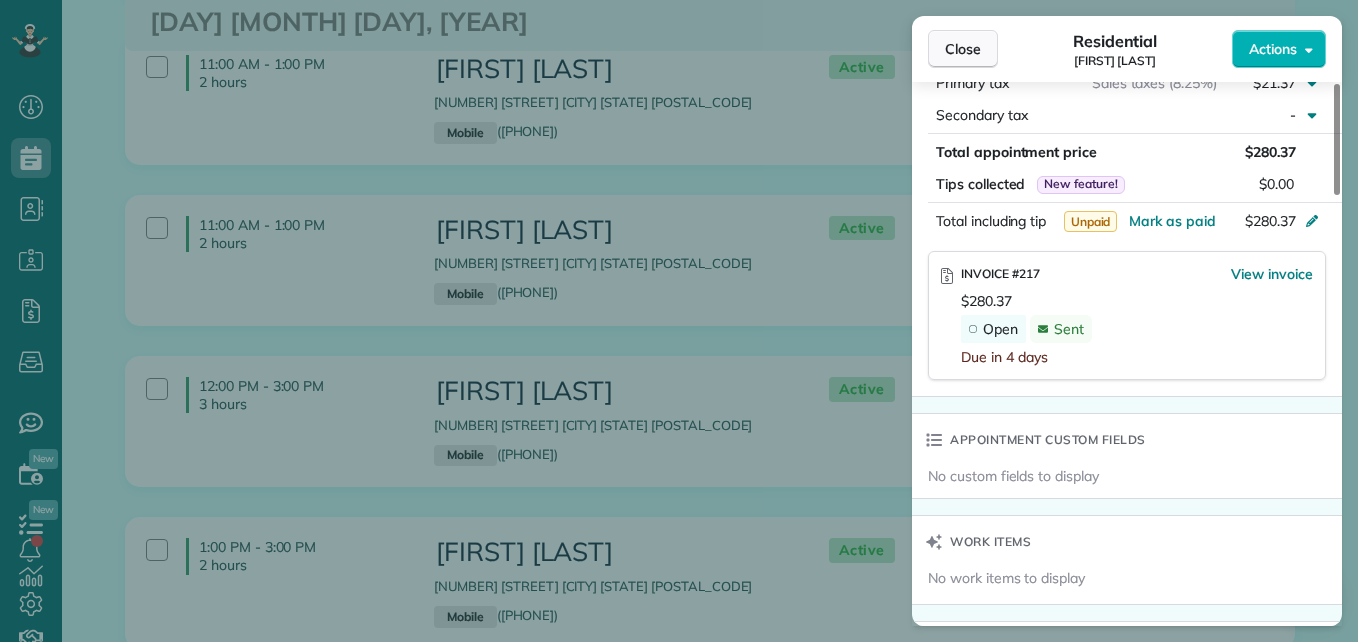 click on "Close" at bounding box center (963, 49) 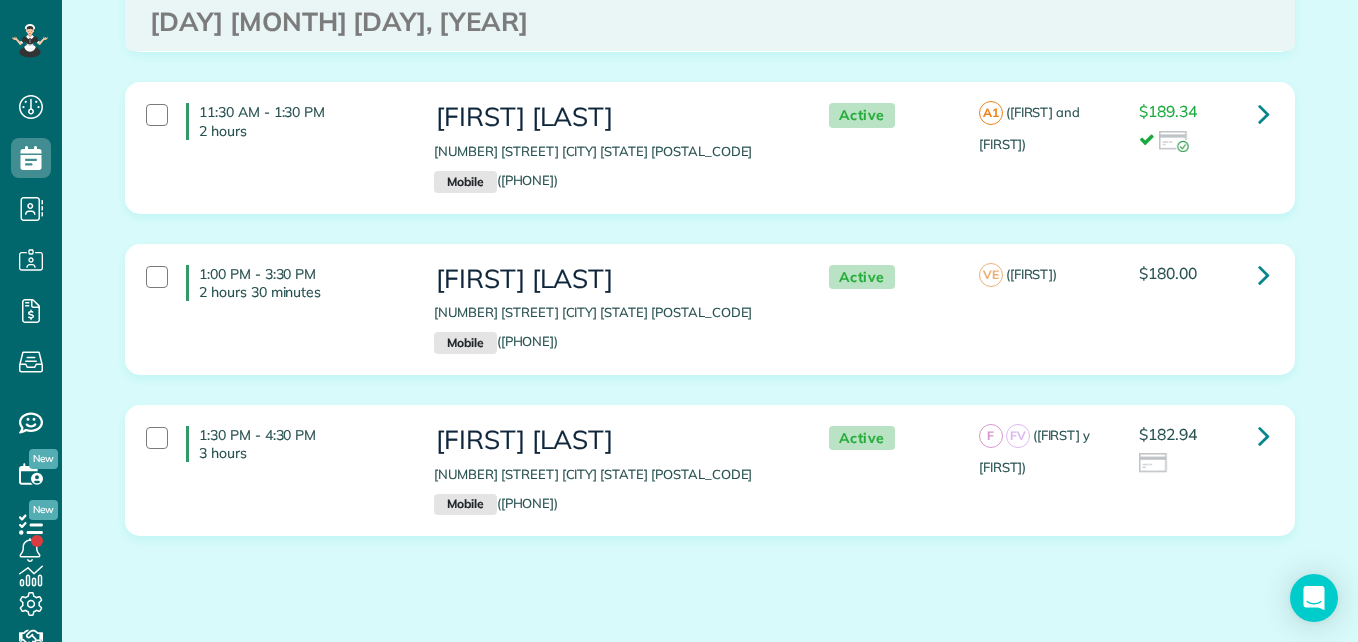 scroll, scrollTop: 7545, scrollLeft: 0, axis: vertical 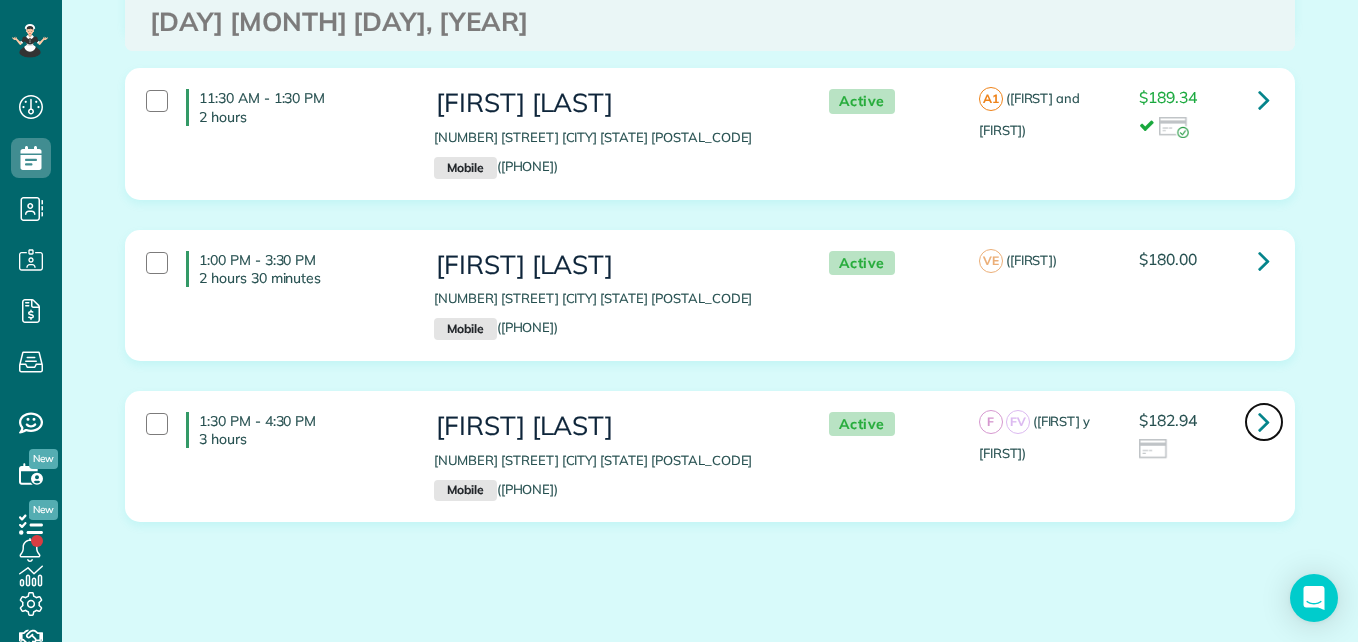 click at bounding box center [1264, 421] 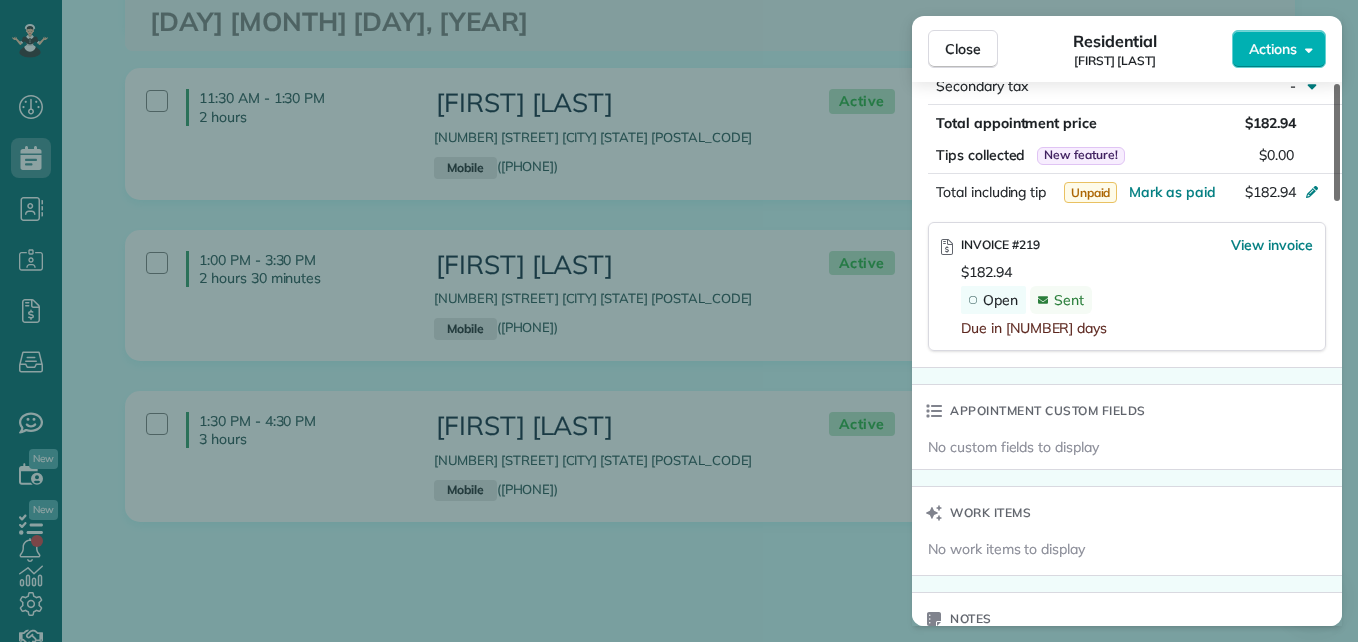 scroll, scrollTop: 1179, scrollLeft: 0, axis: vertical 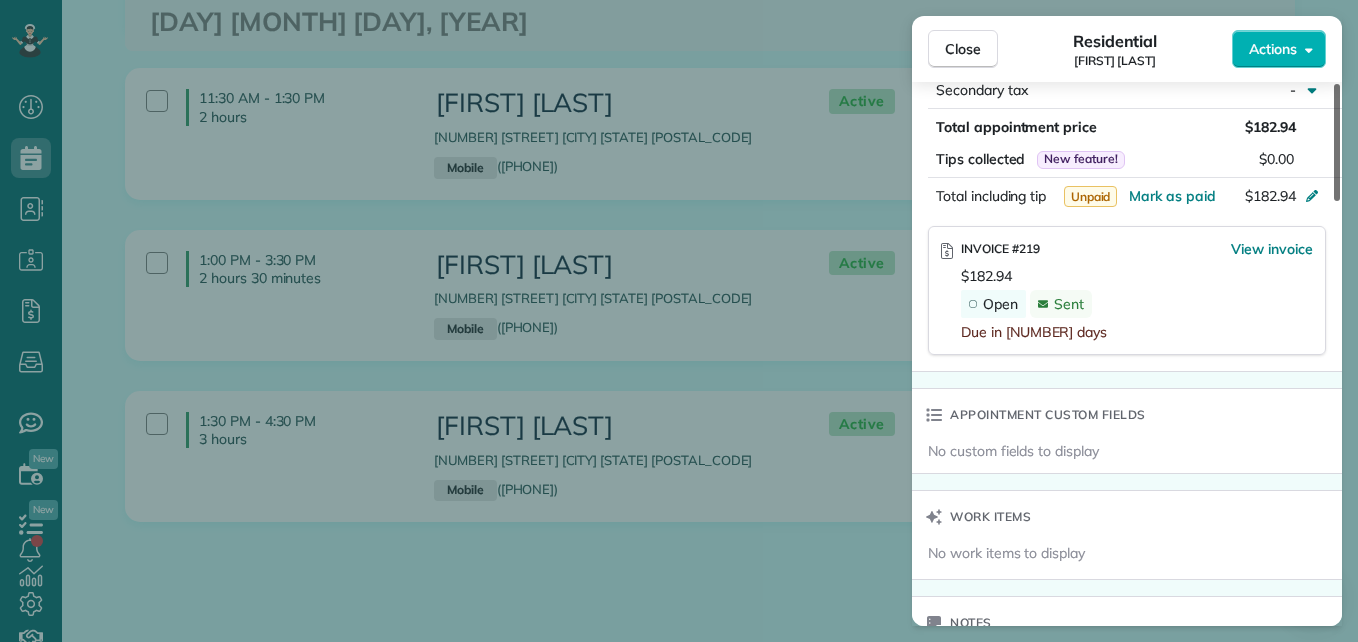 drag, startPoint x: 1335, startPoint y: 170, endPoint x: 1339, endPoint y: 424, distance: 254.0315 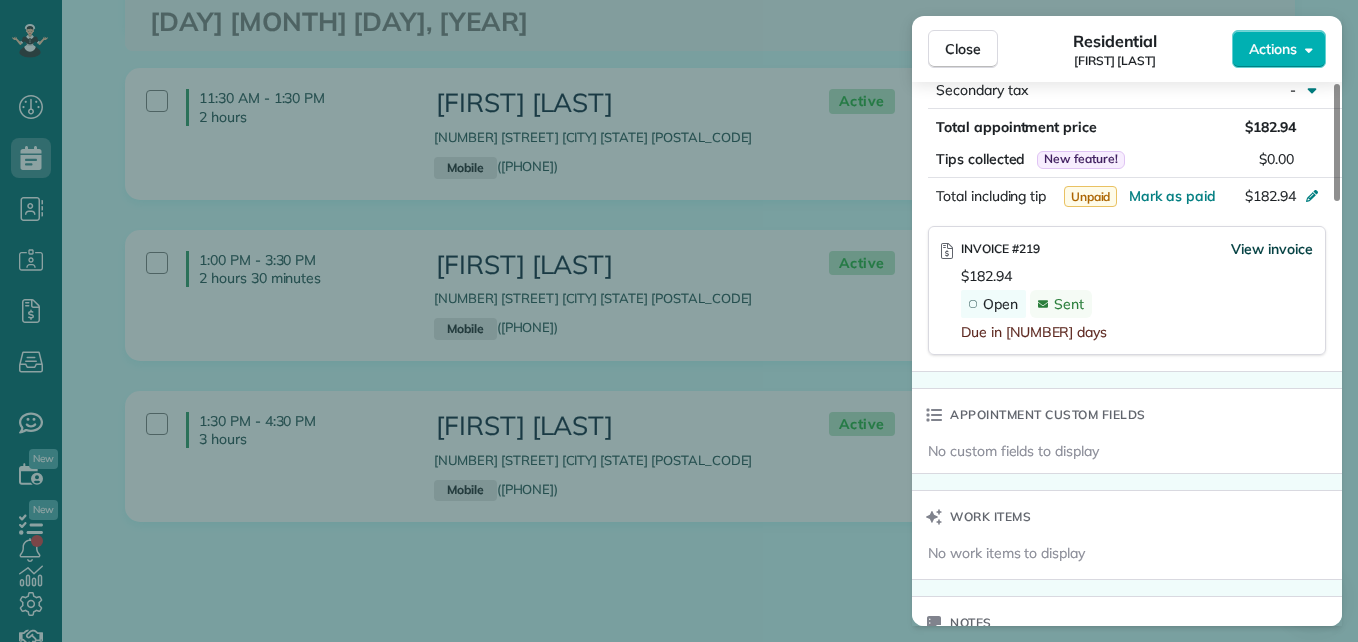 click on "View invoice" at bounding box center (1272, 249) 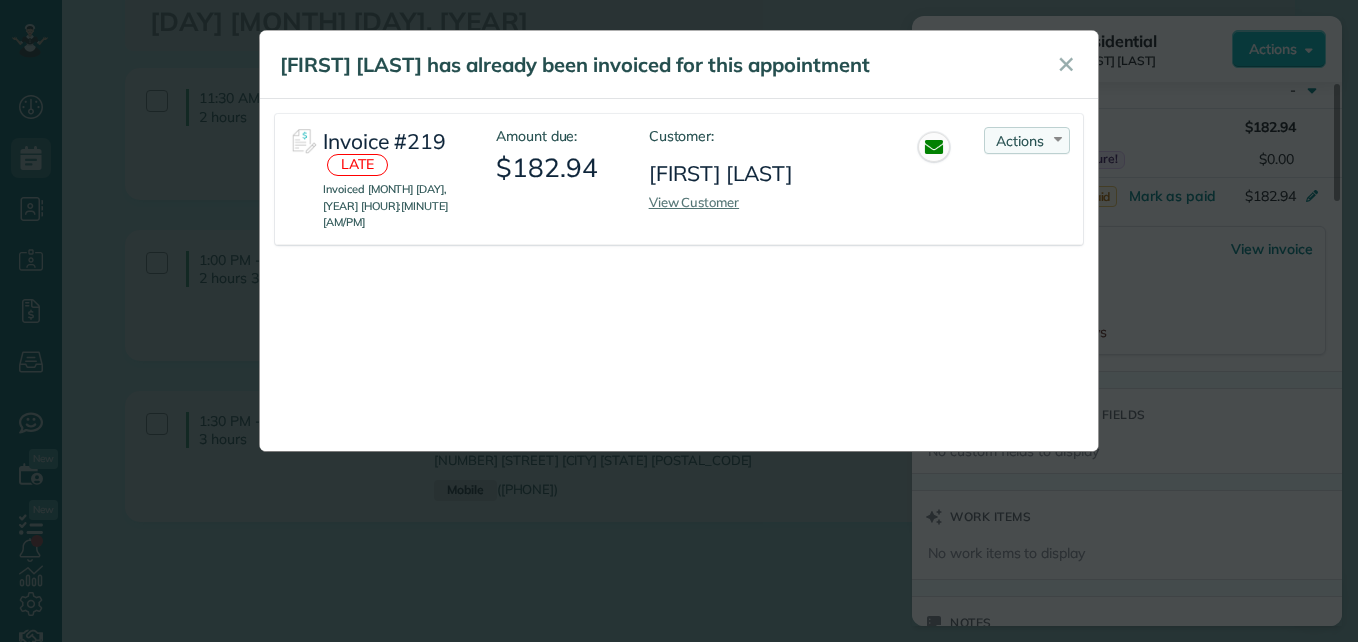 click on "Invoice #219
LATE
Invoiced July 12, 2025  9:49 AM
Amount due:
$182.94
Customer:
Amber Iker
View Customer
Actions
Re-send Invoice...
View PDF
Mark as Paid
Void Invoice" at bounding box center [679, 179] 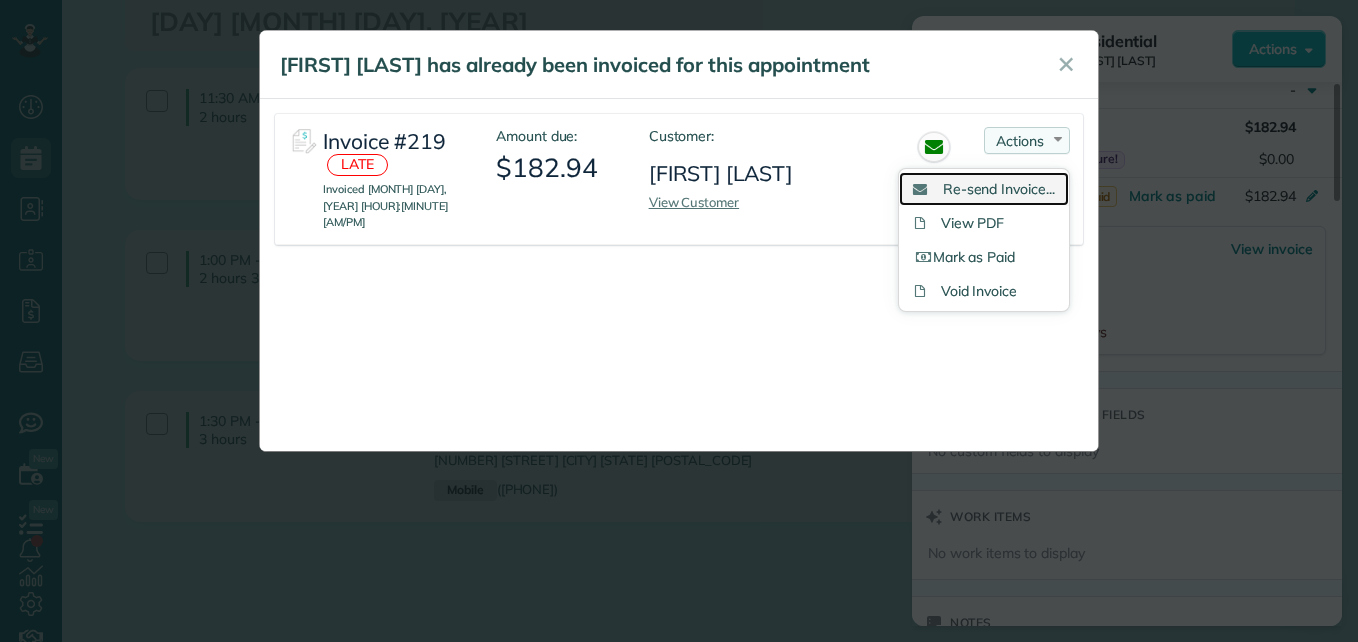 click on "Re-send Invoice..." at bounding box center [984, 189] 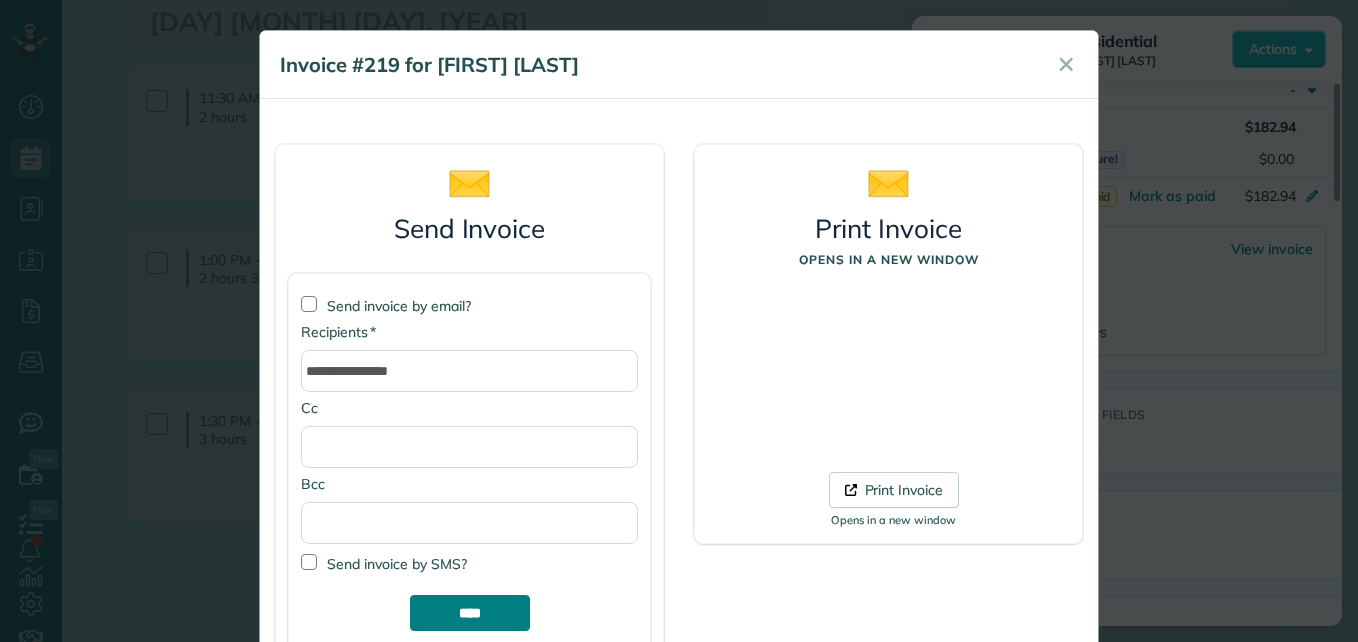 click on "****" at bounding box center [470, 613] 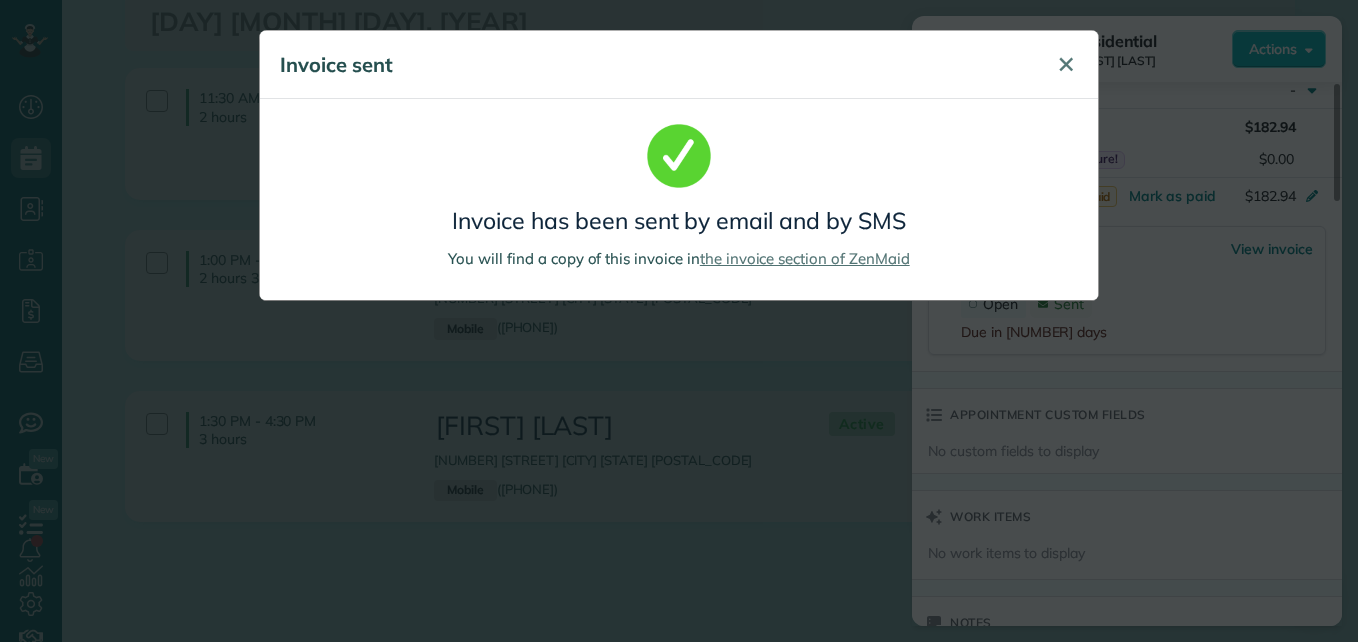 click on "✕" at bounding box center [1066, 64] 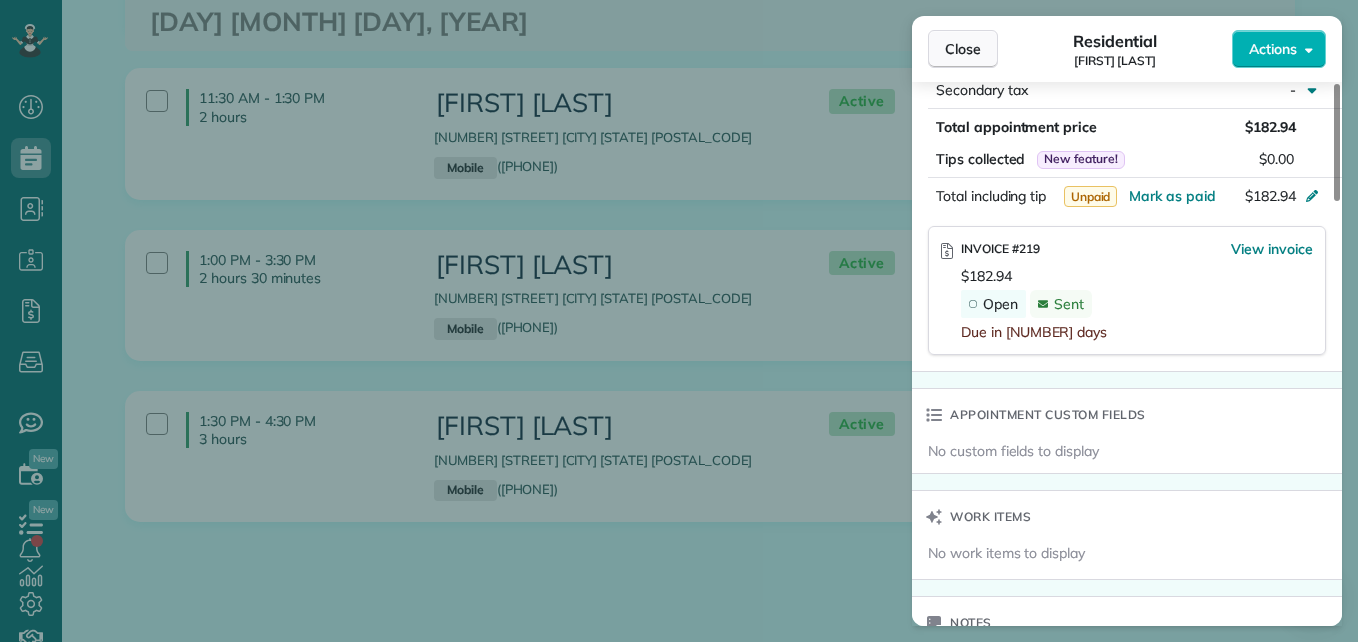 click on "Close" at bounding box center (963, 49) 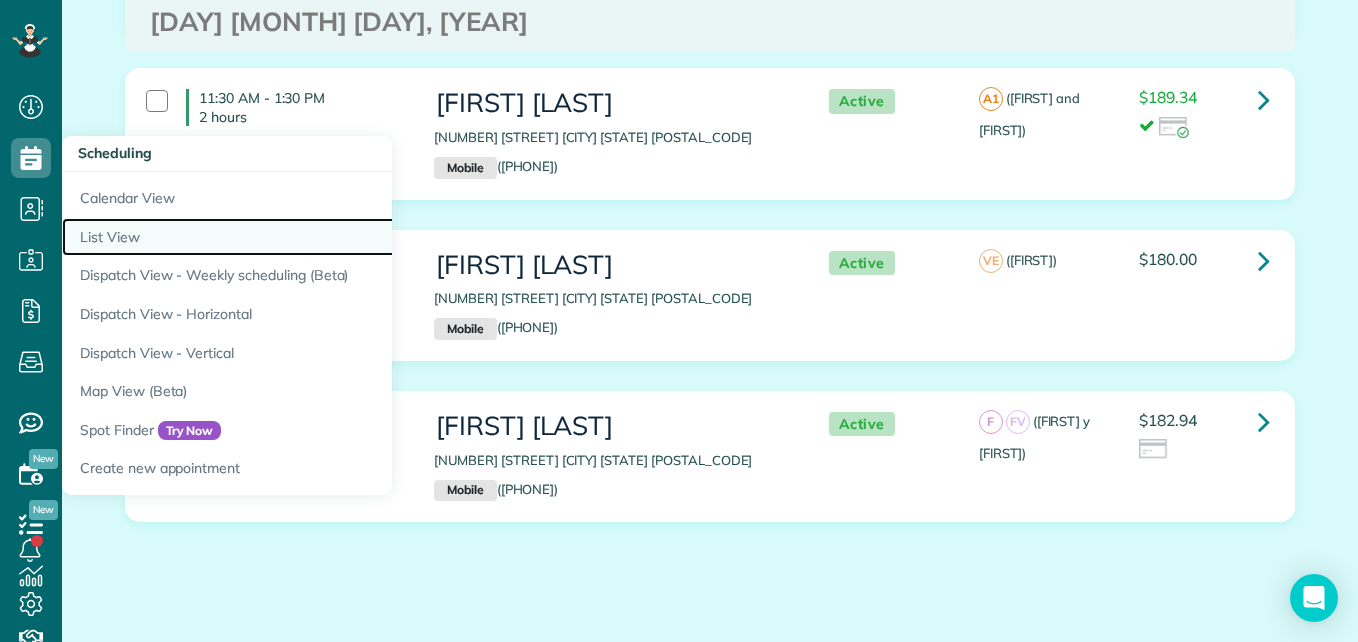 click on "List View" at bounding box center (312, 237) 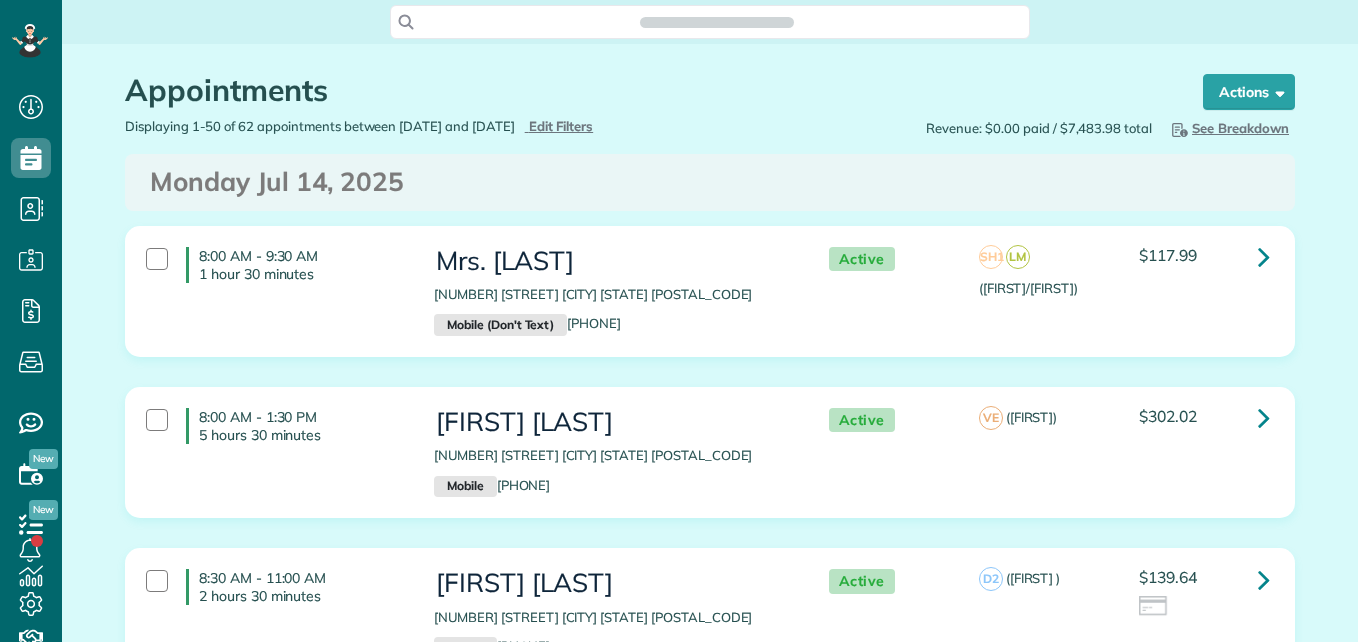 scroll, scrollTop: 0, scrollLeft: 0, axis: both 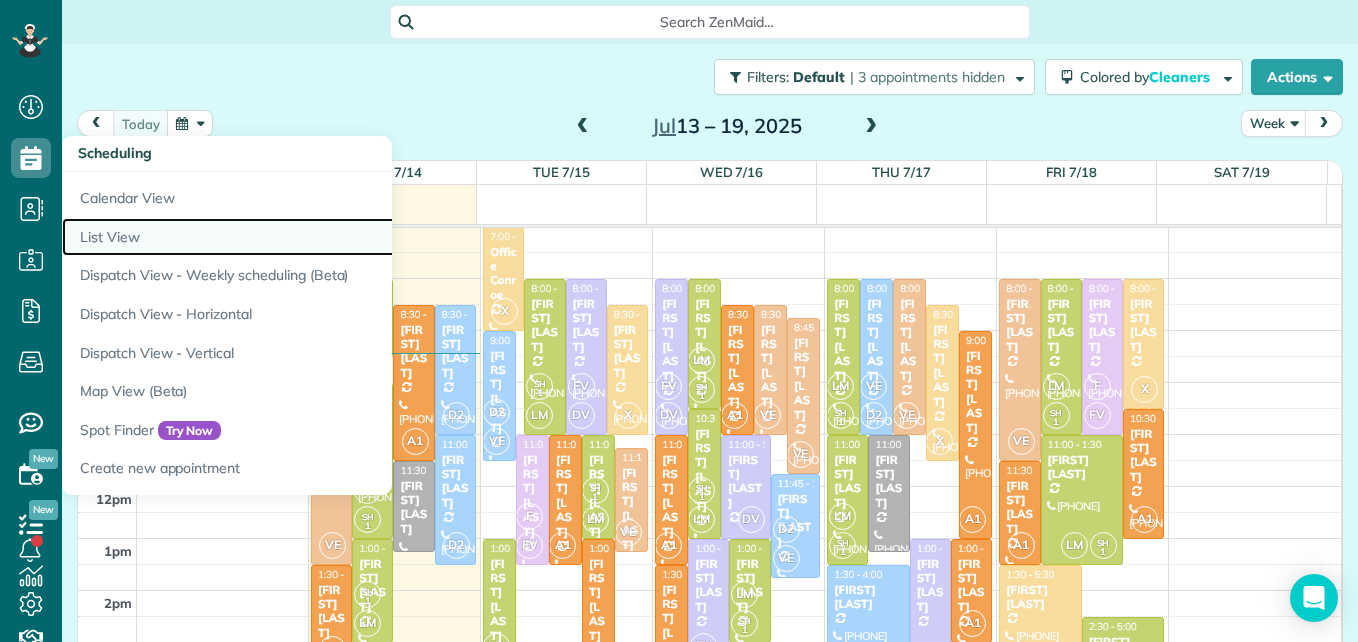 click on "List View" at bounding box center (312, 237) 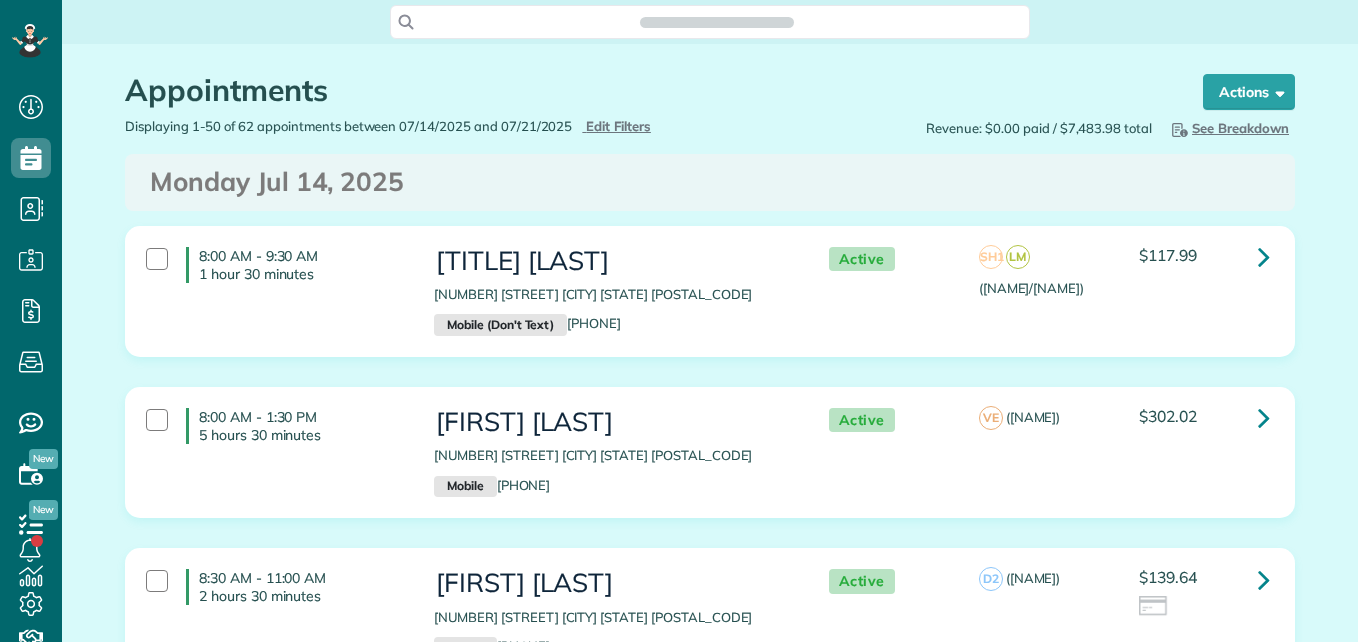 type on "**********" 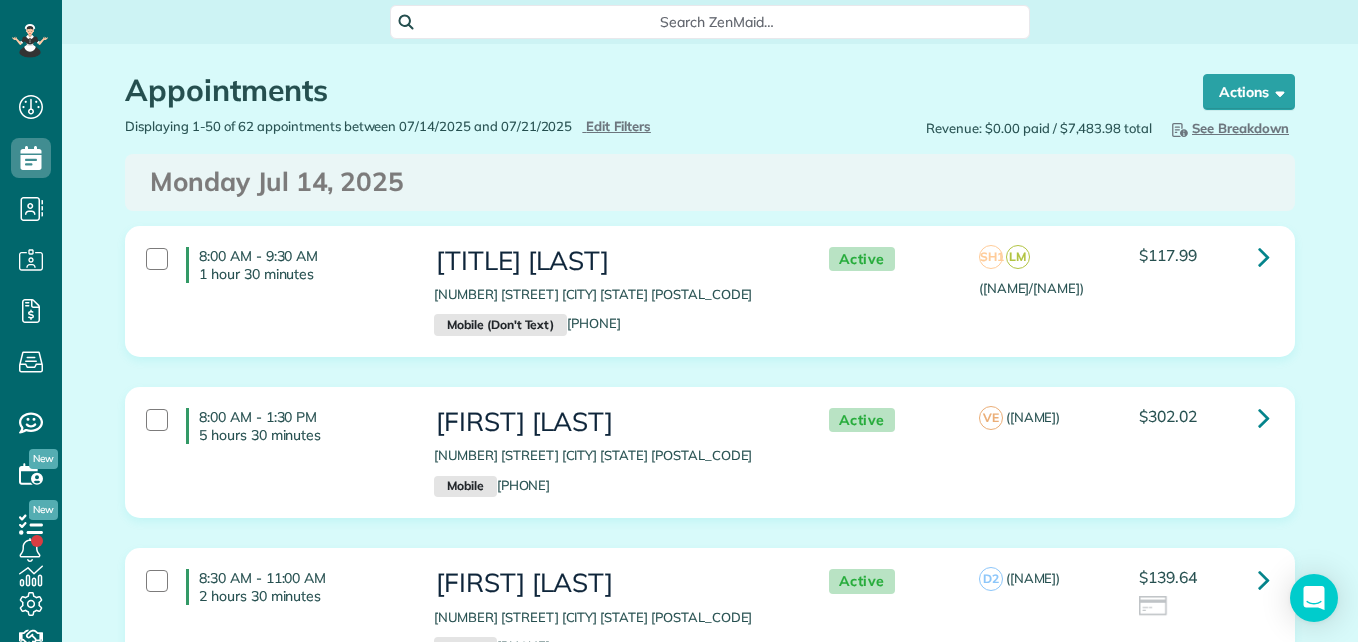 scroll, scrollTop: 642, scrollLeft: 62, axis: both 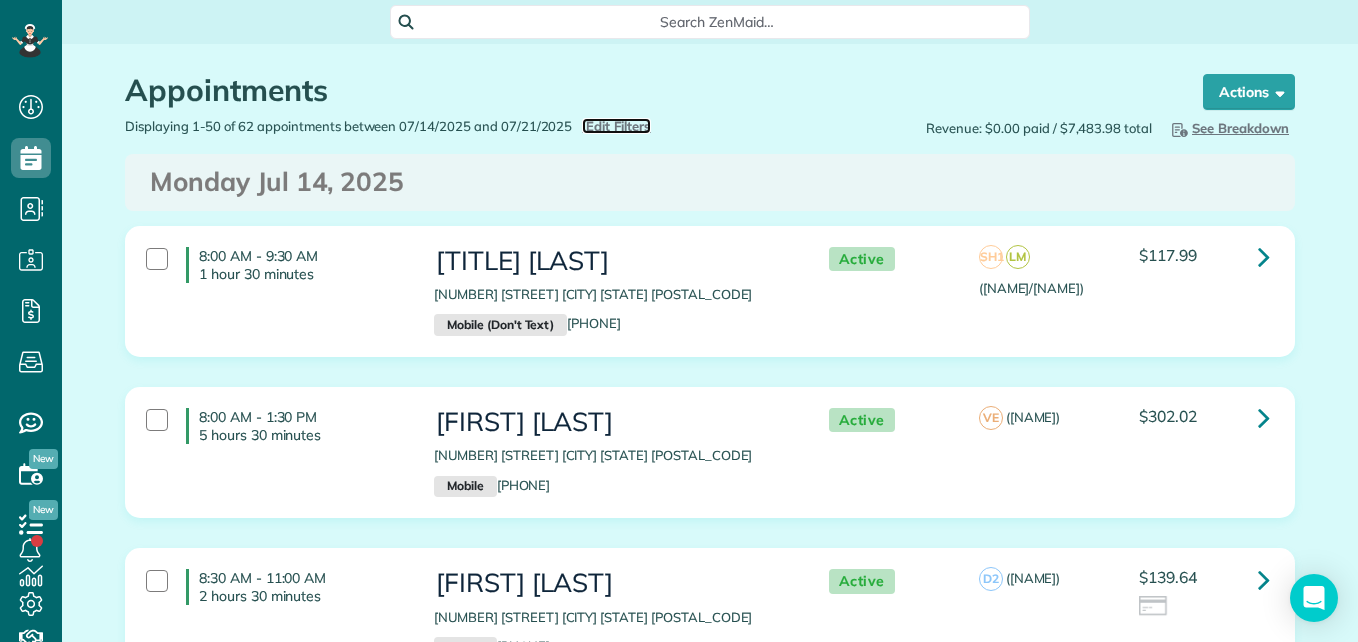 click on "Edit Filters" at bounding box center [618, 126] 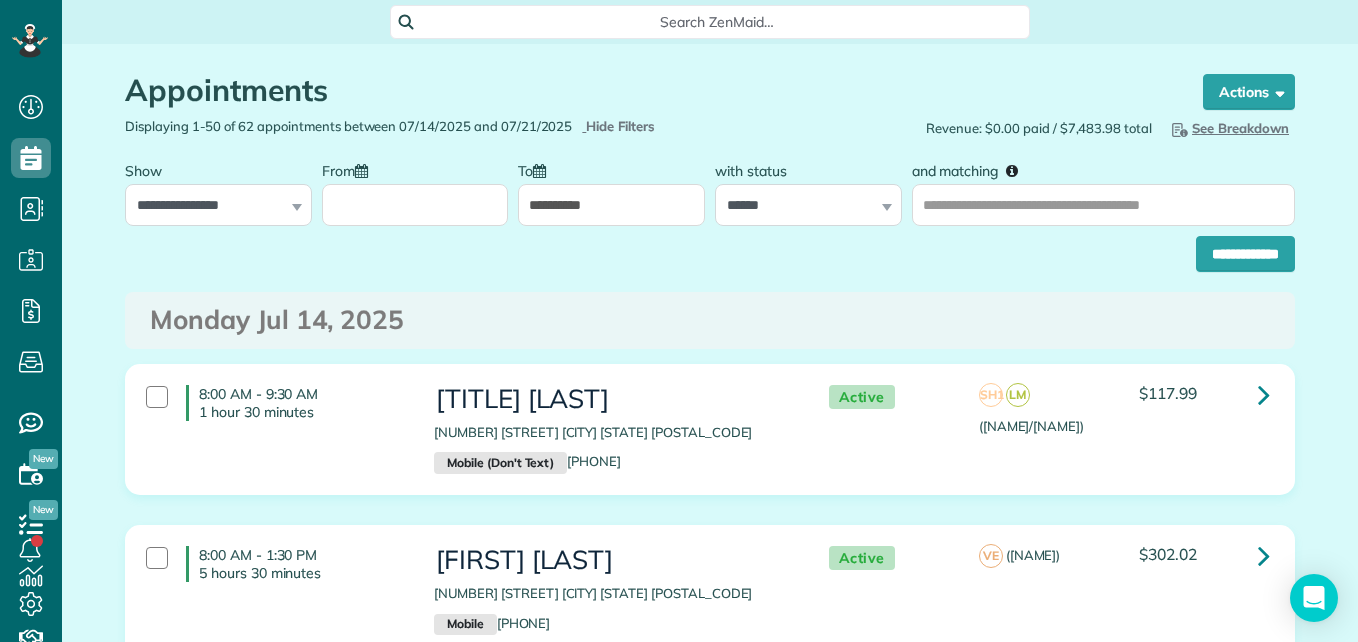 click on "From" at bounding box center [415, 205] 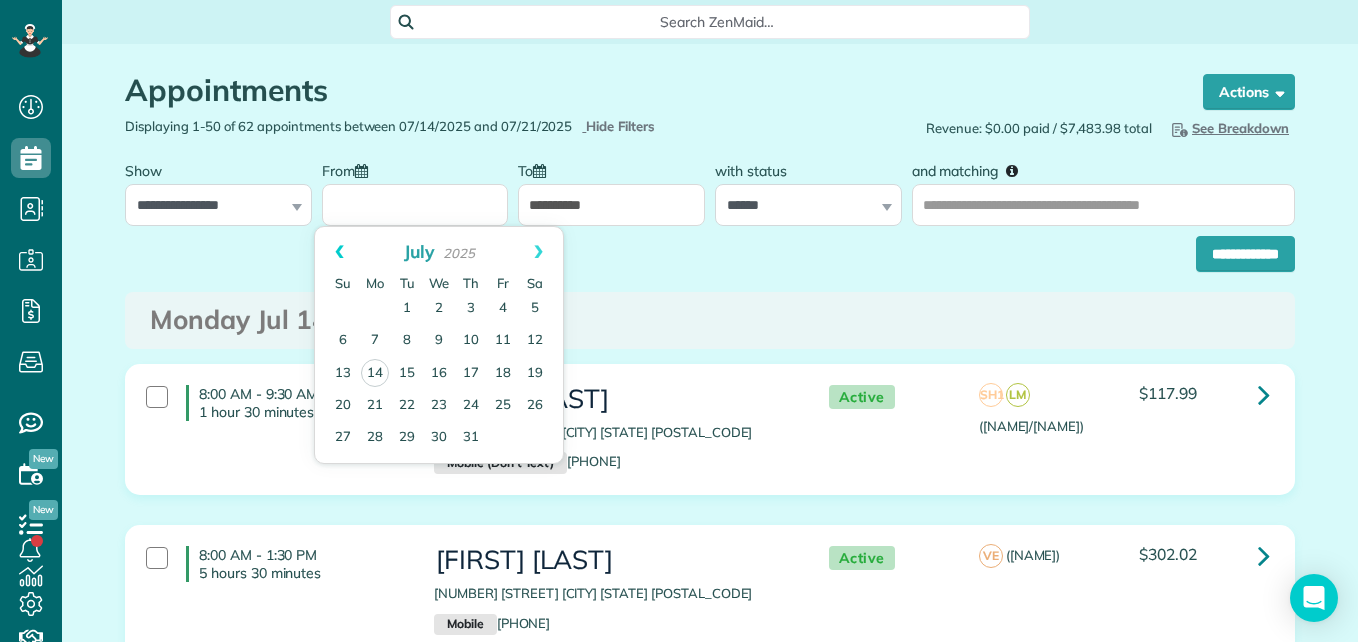 click on "Prev" at bounding box center [339, 252] 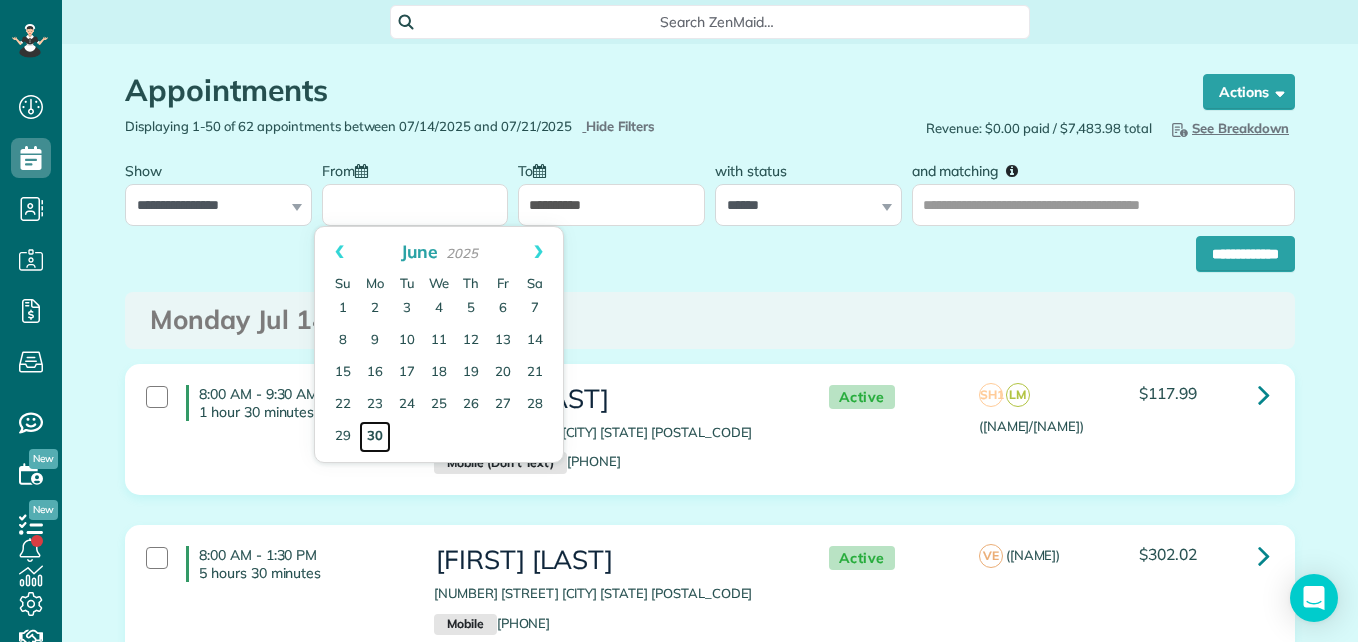 click on "30" at bounding box center (375, 437) 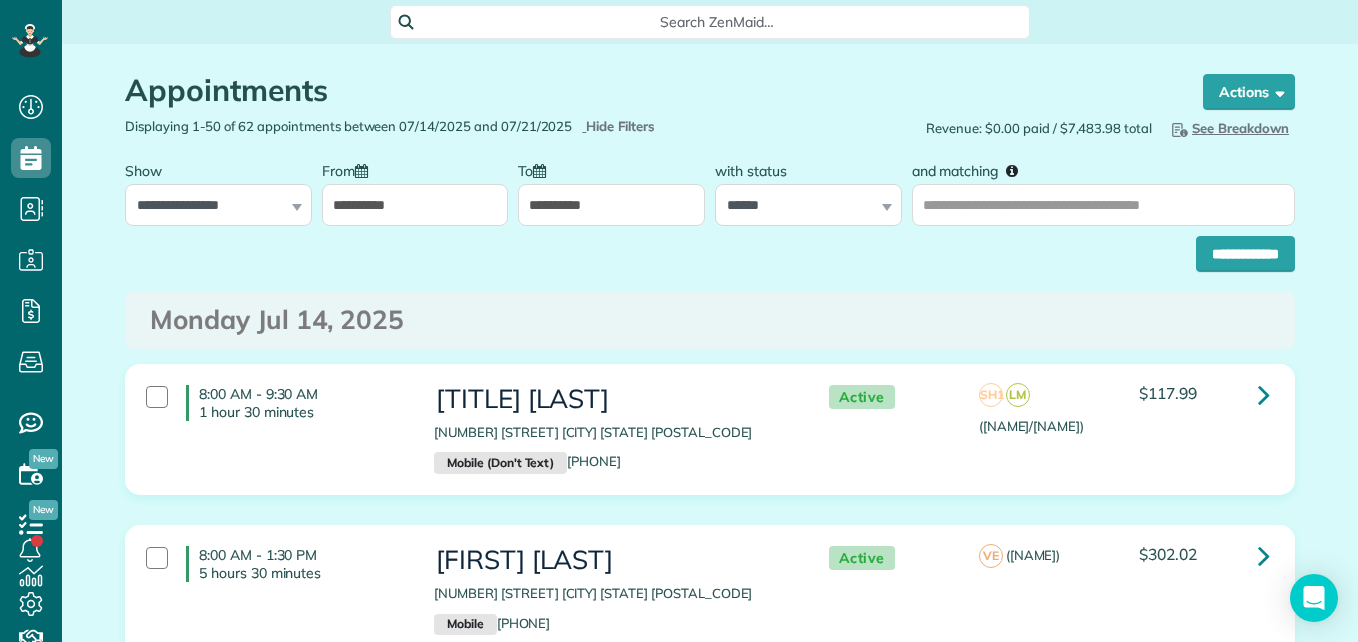 click on "**********" at bounding box center (611, 205) 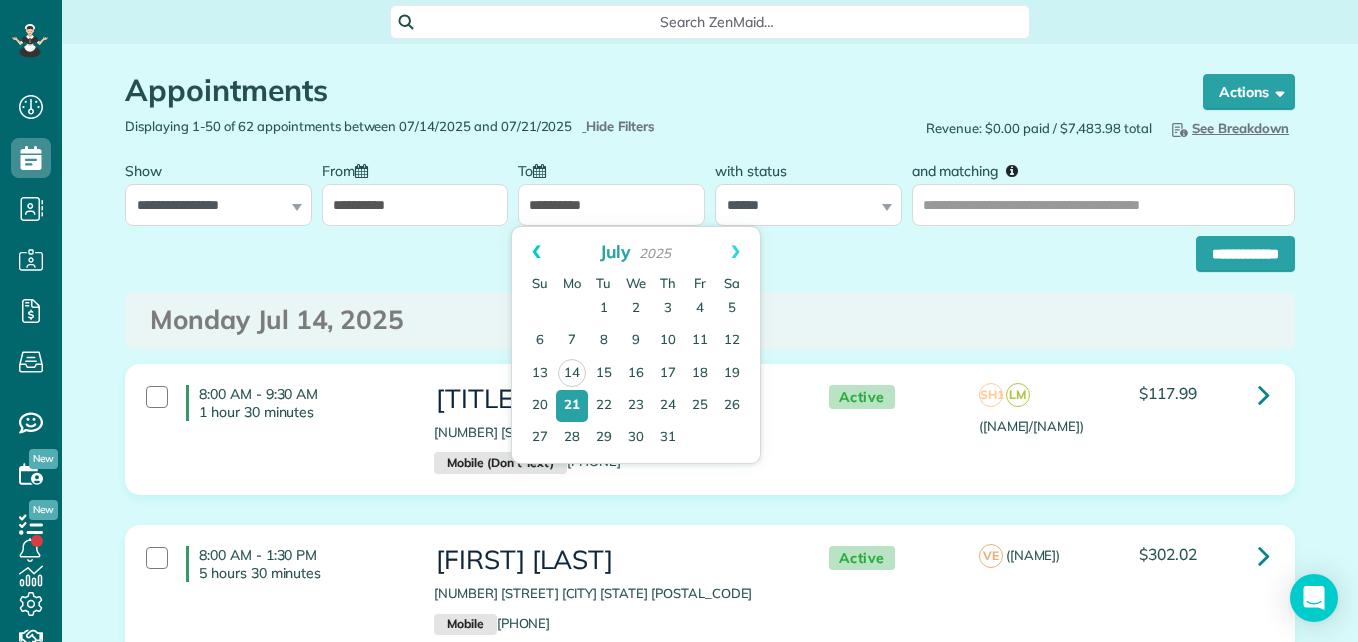 click on "Prev" at bounding box center (536, 252) 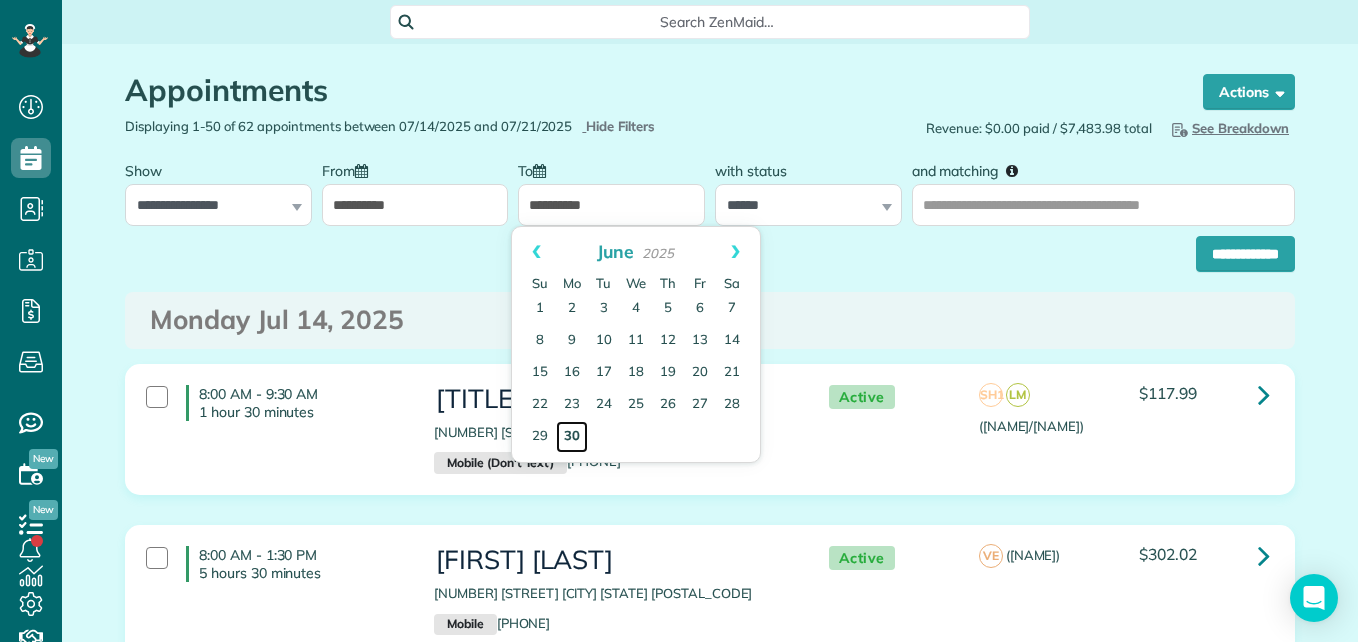 click on "30" at bounding box center [572, 437] 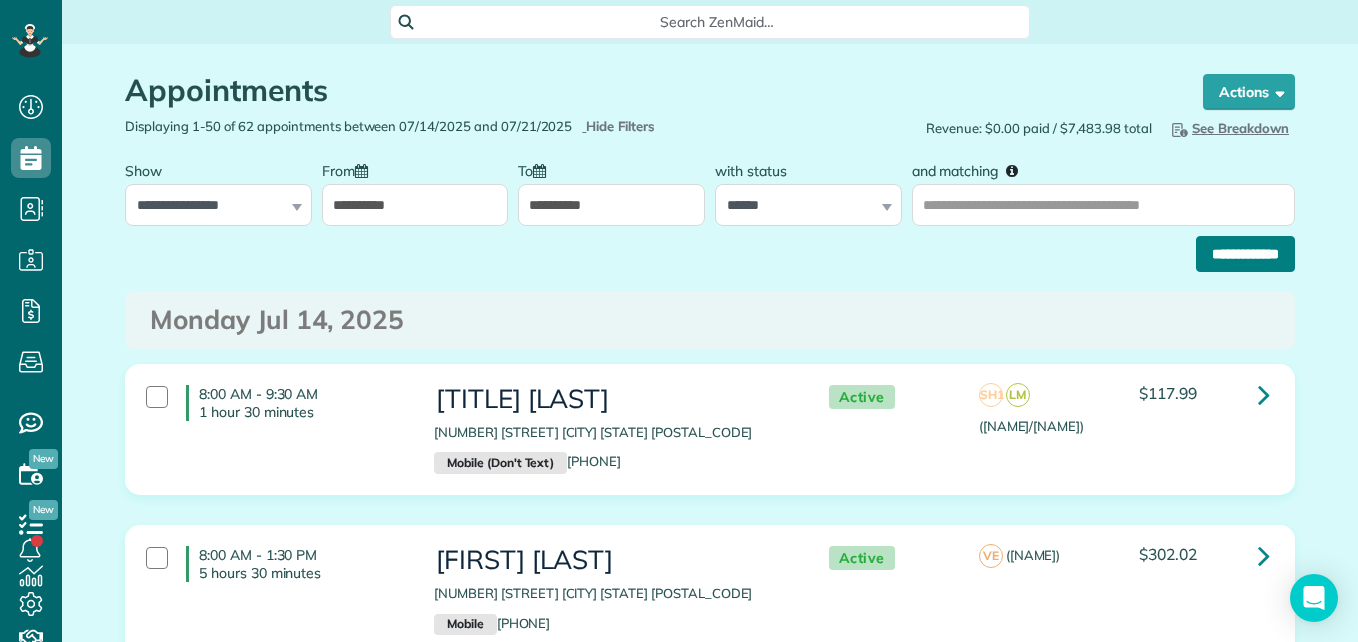 click on "**********" at bounding box center [1245, 254] 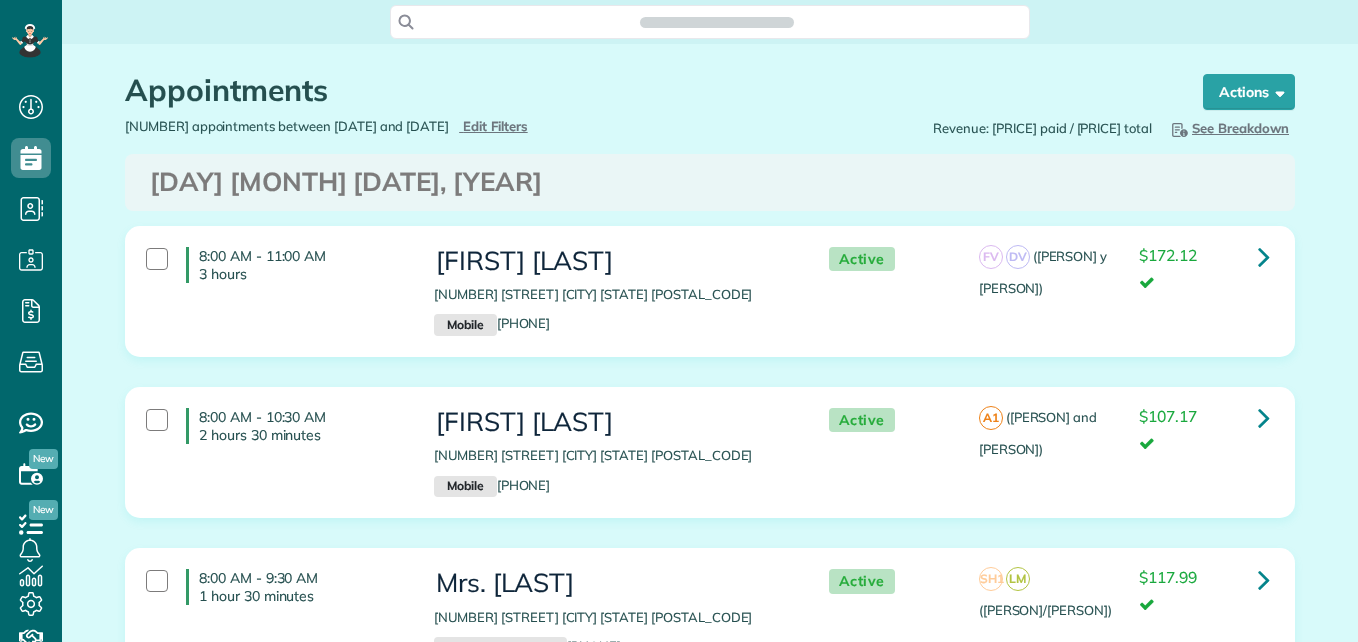 scroll, scrollTop: 0, scrollLeft: 0, axis: both 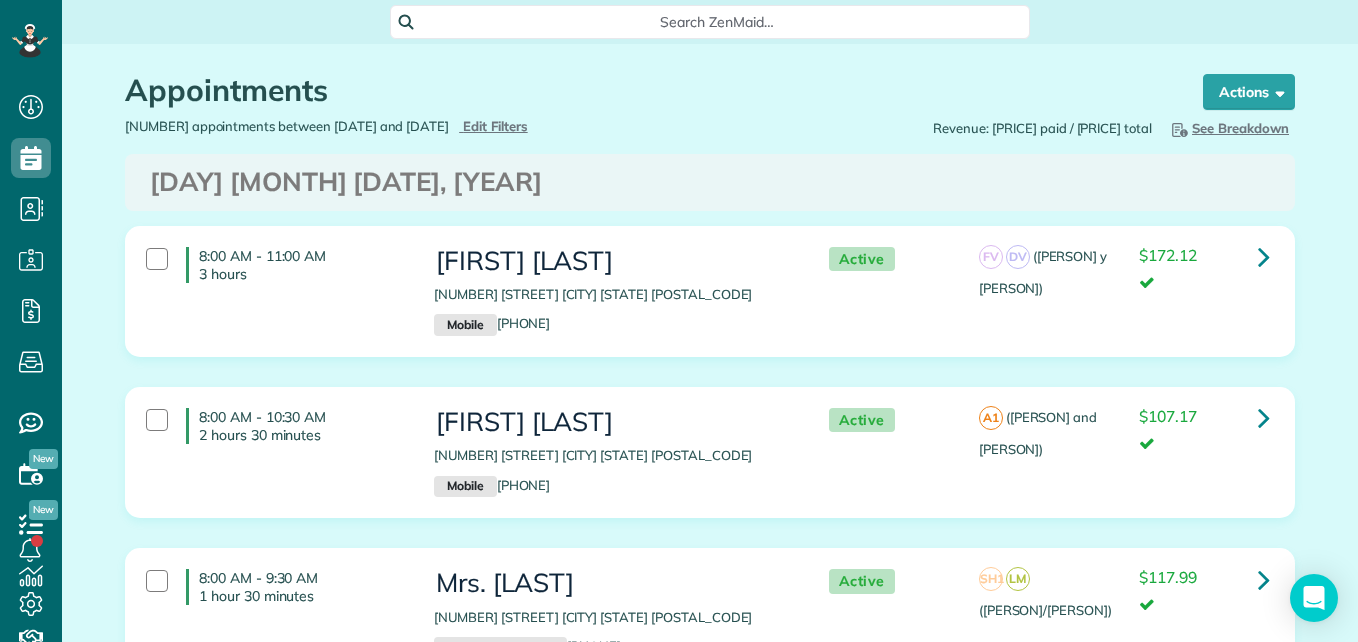click on "[NUMBER] appointments
between
[DATE] and [DATE]
Hide Filters
Edit Filters" at bounding box center [410, 126] 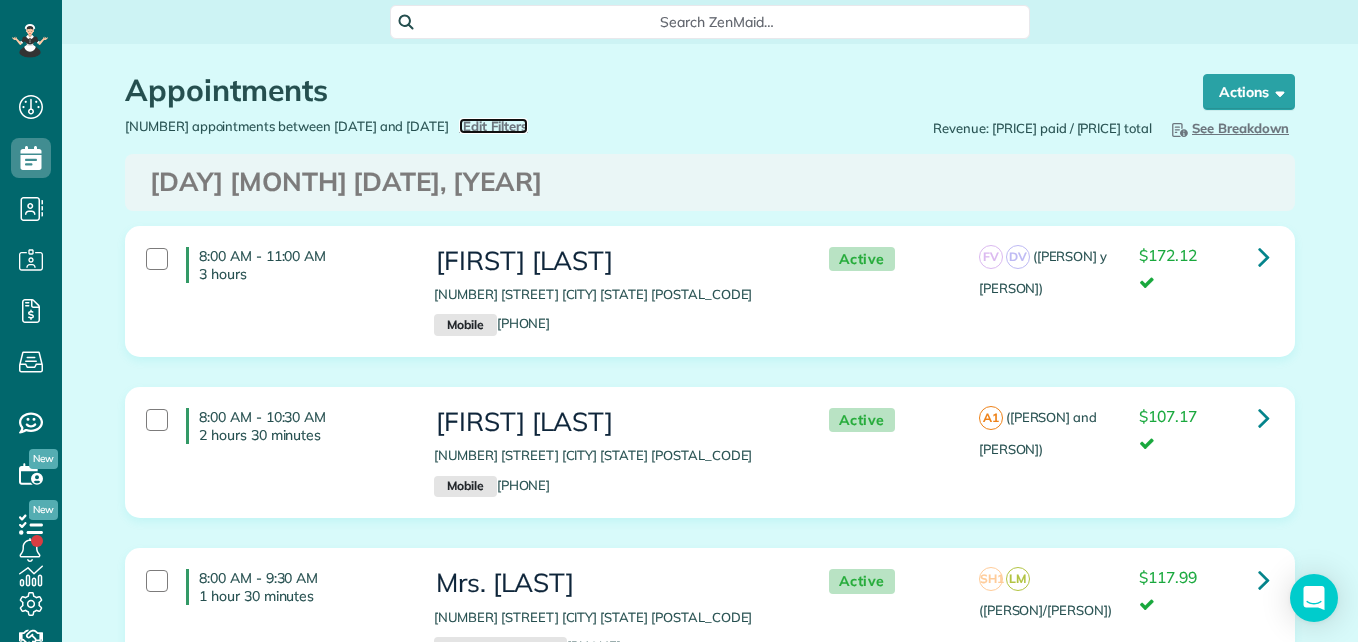 click on "Edit Filters" at bounding box center [495, 126] 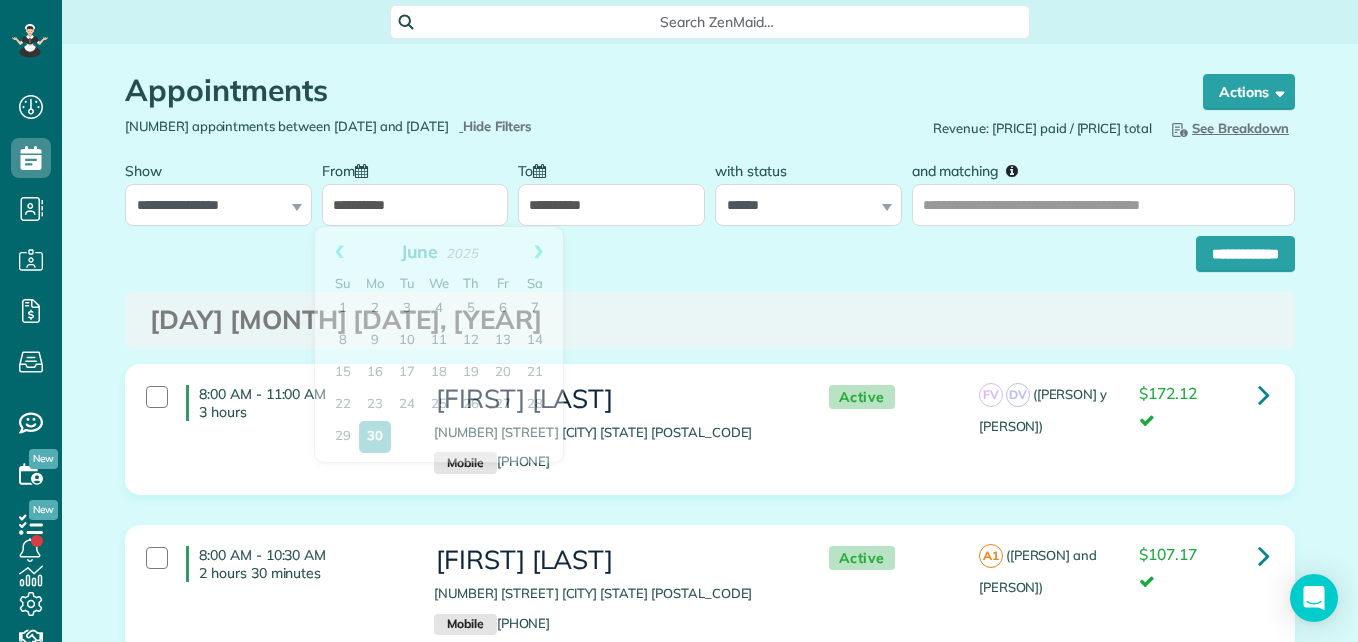 click on "**********" at bounding box center (415, 205) 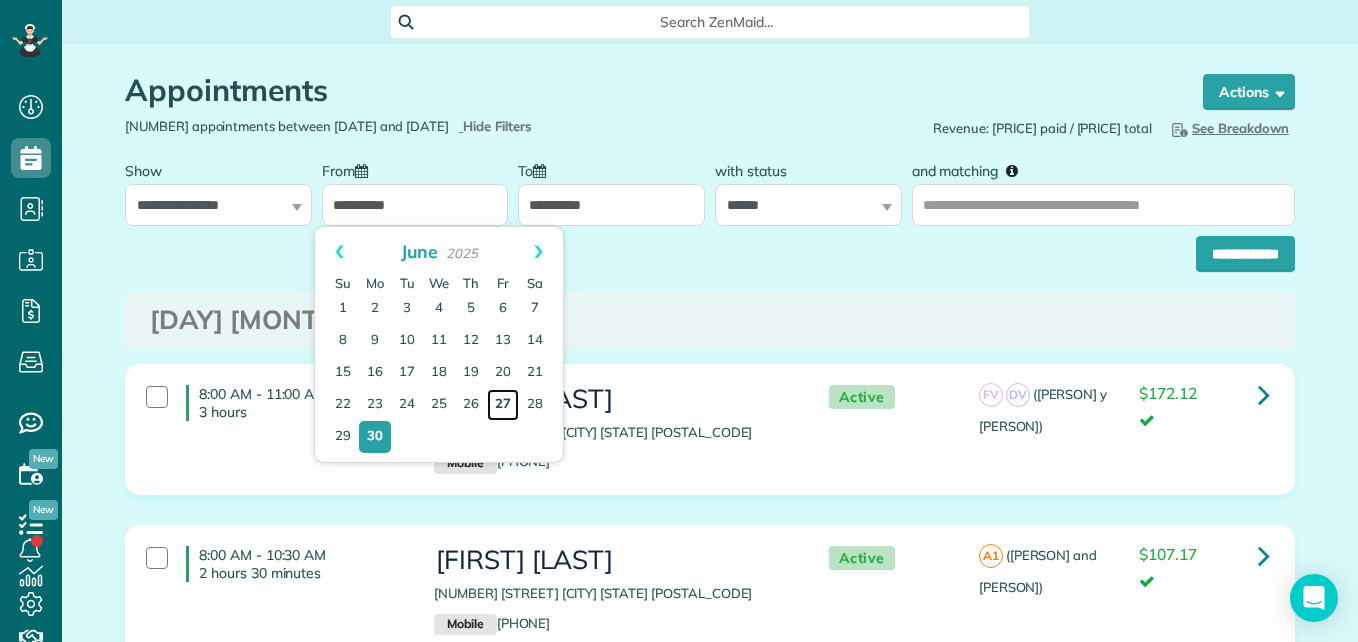 click on "27" at bounding box center [503, 405] 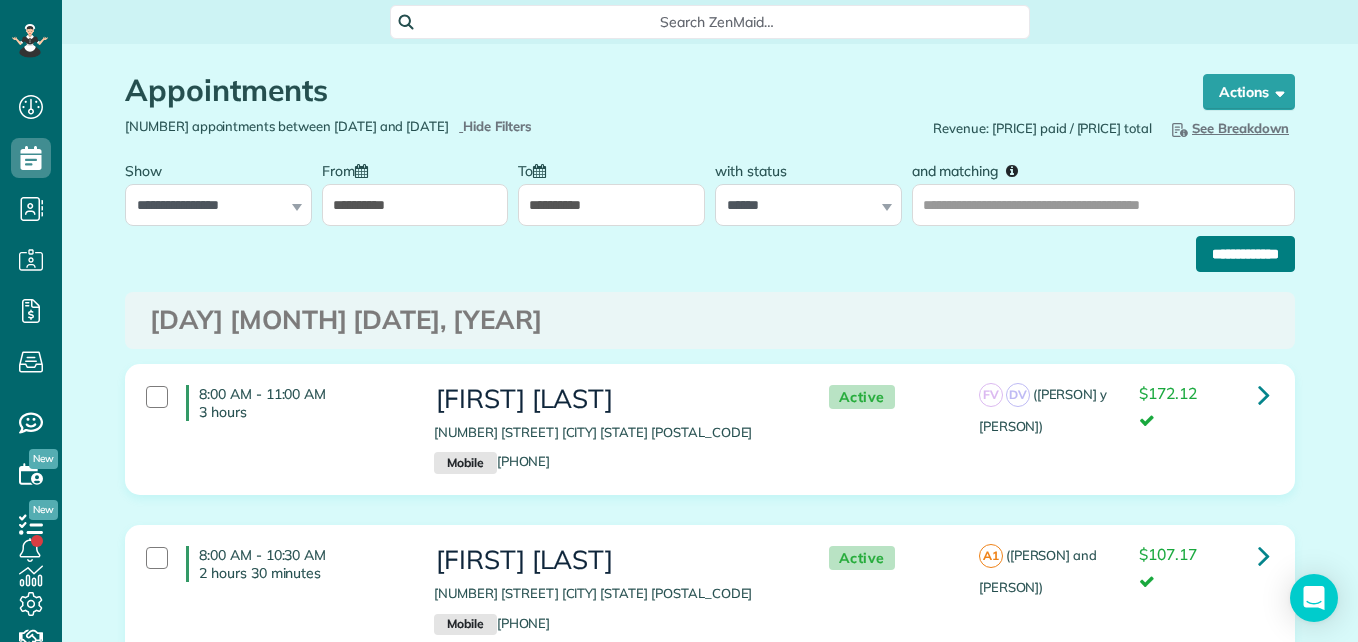 click on "**********" at bounding box center [1245, 254] 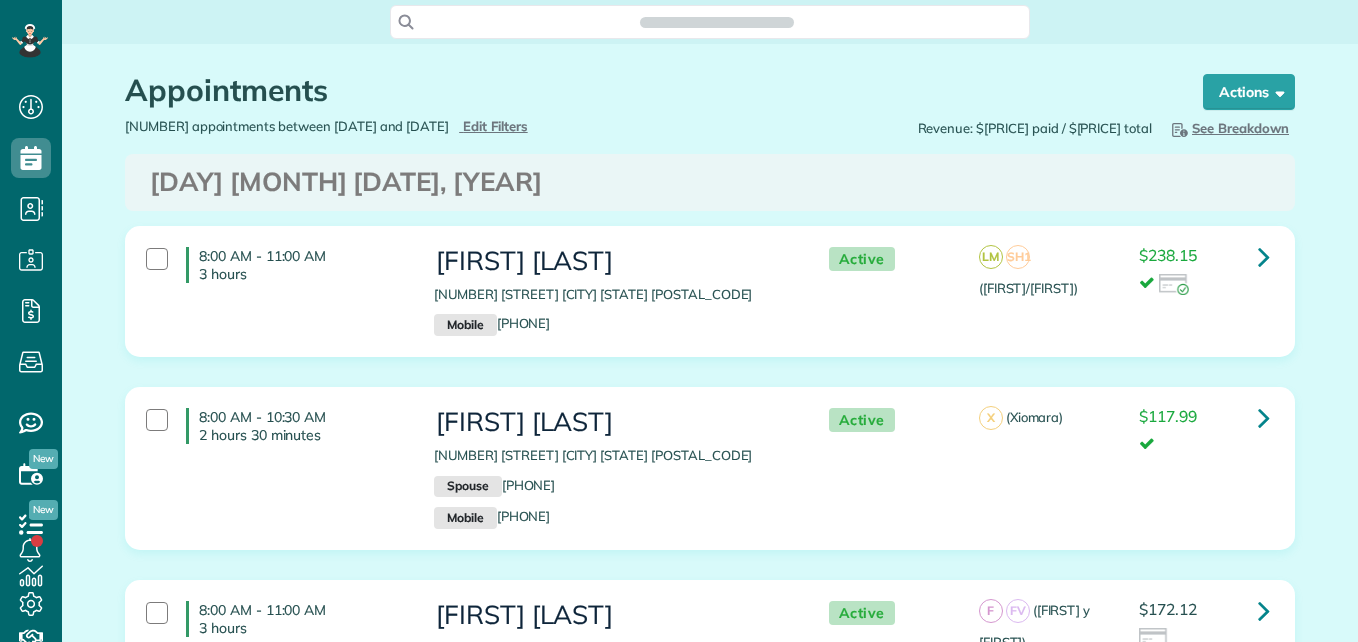 scroll, scrollTop: 0, scrollLeft: 0, axis: both 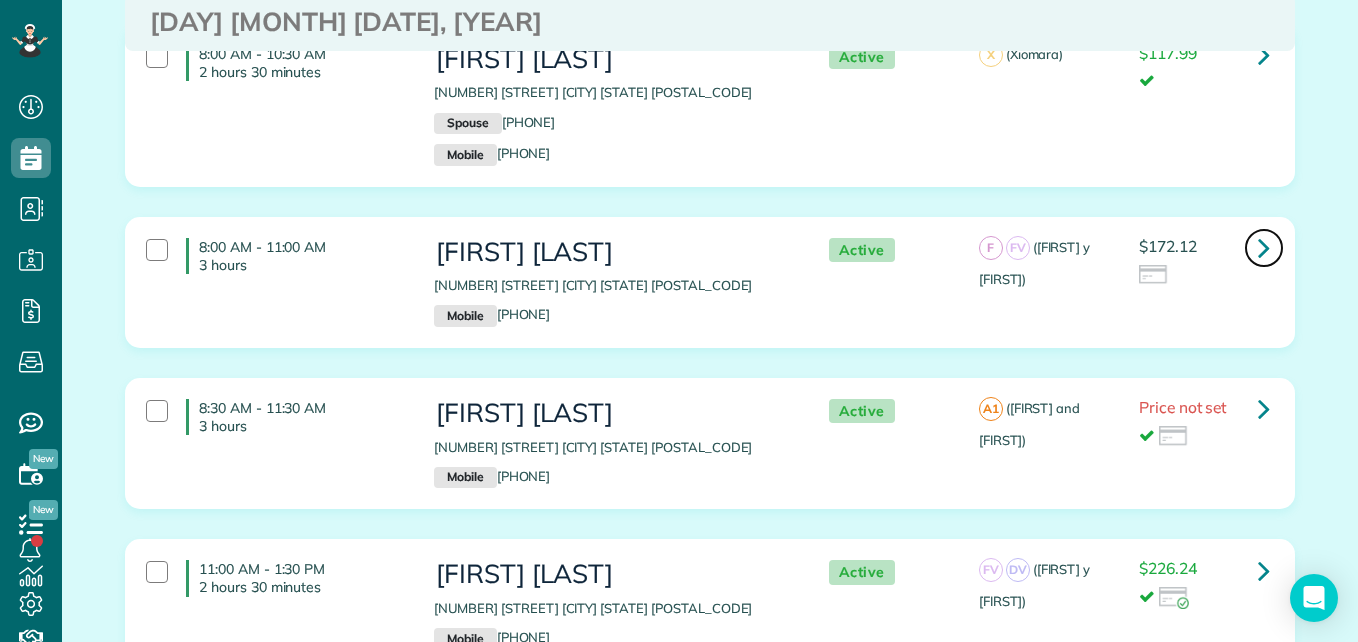 click at bounding box center [1264, 247] 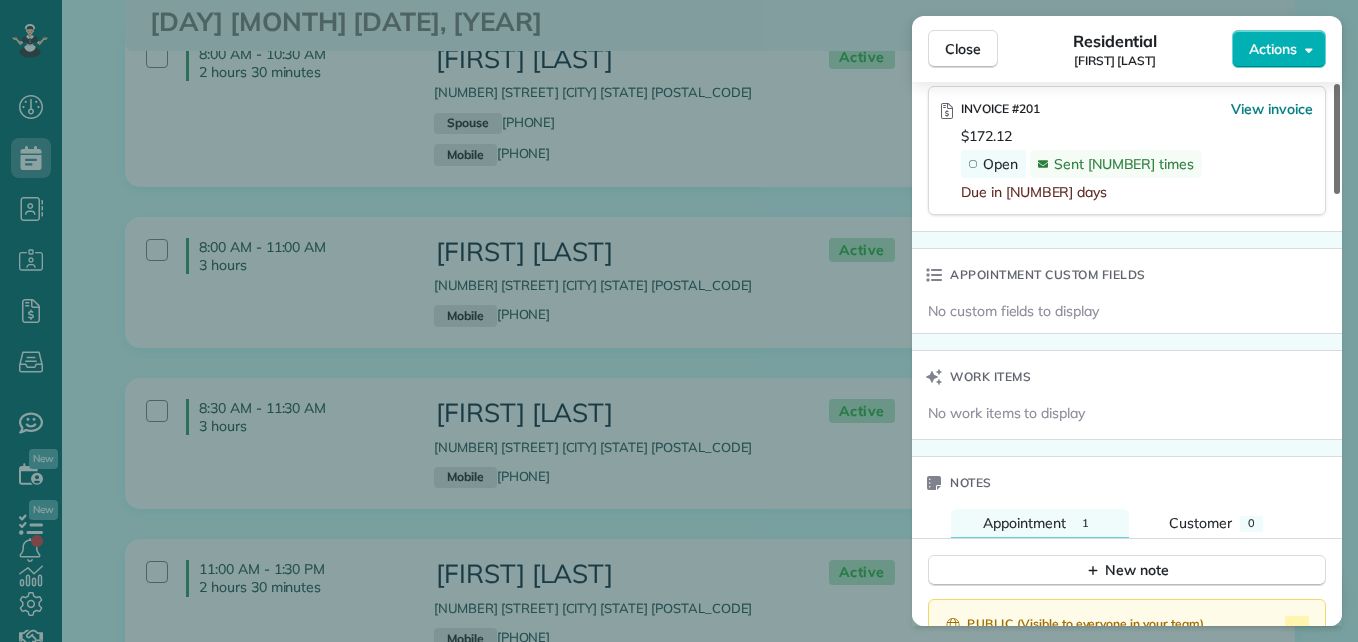 scroll, scrollTop: 1438, scrollLeft: 0, axis: vertical 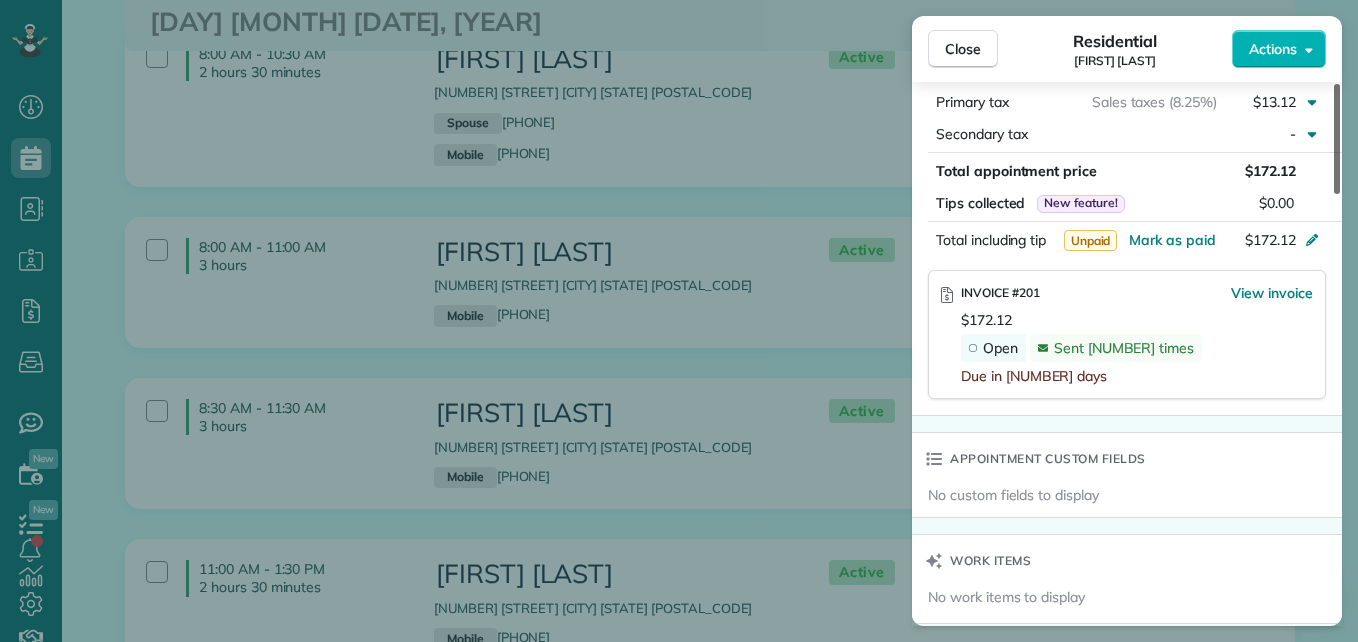 drag, startPoint x: 1339, startPoint y: 199, endPoint x: 1354, endPoint y: 368, distance: 169.66437 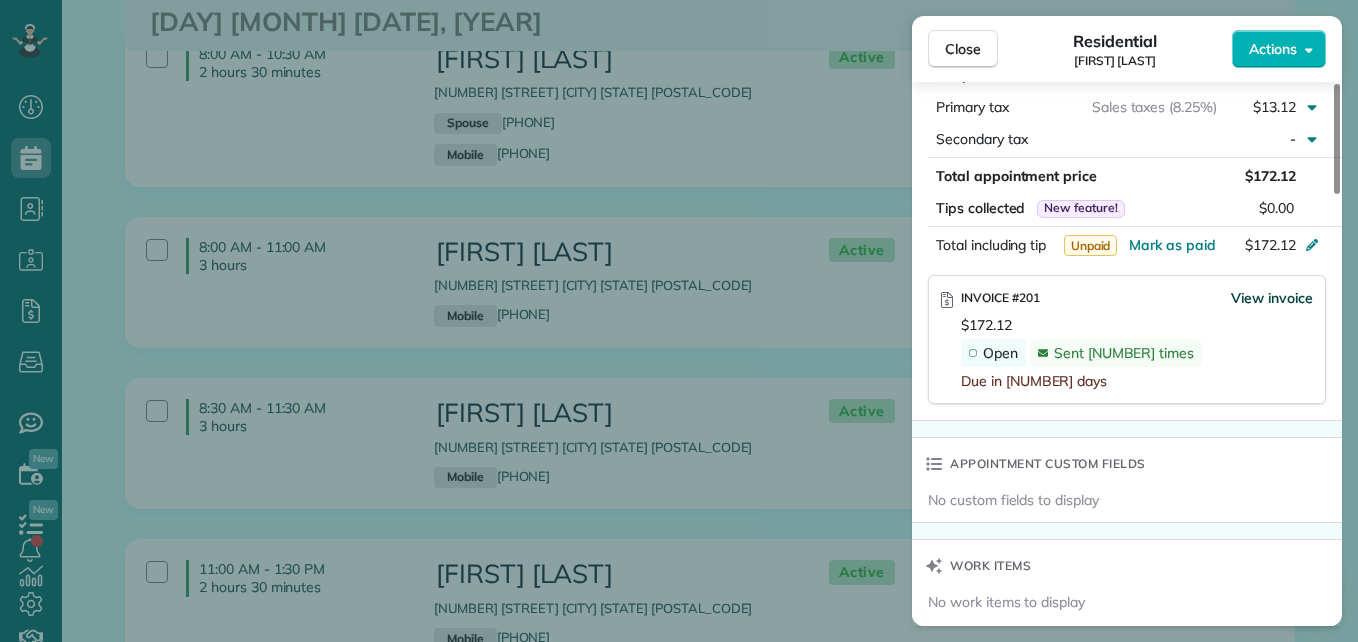 click on "View invoice" at bounding box center (1272, 298) 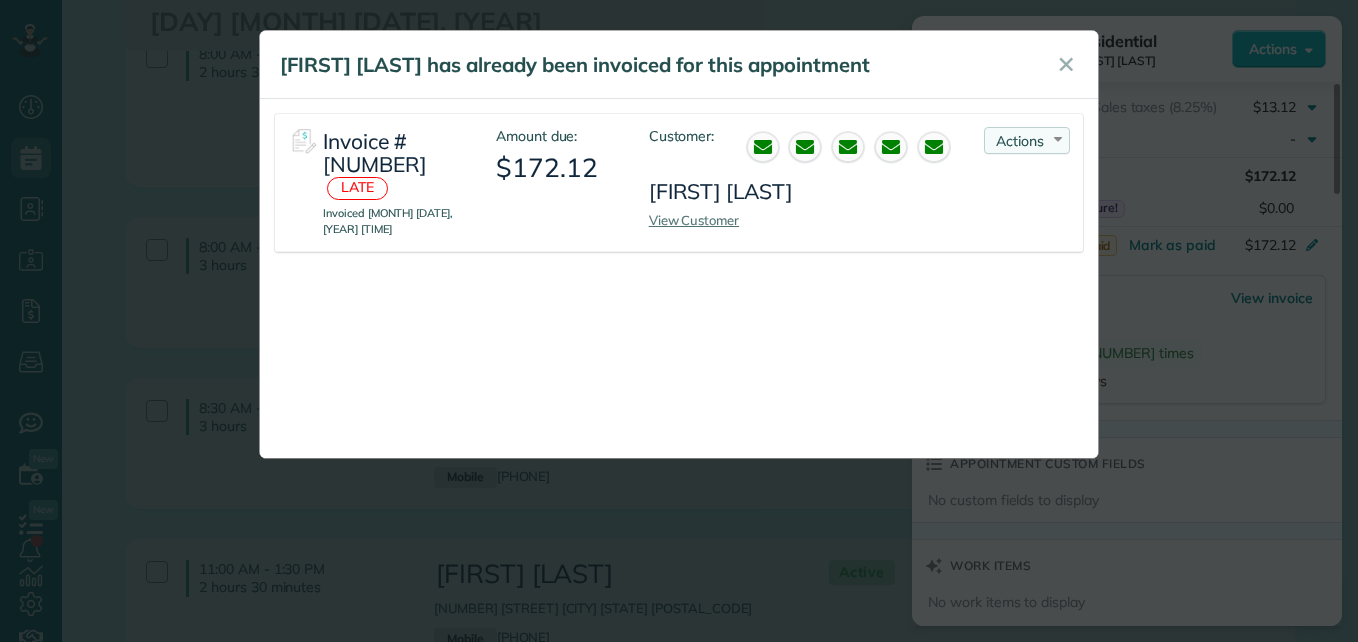 click on "Actions" at bounding box center (1020, 141) 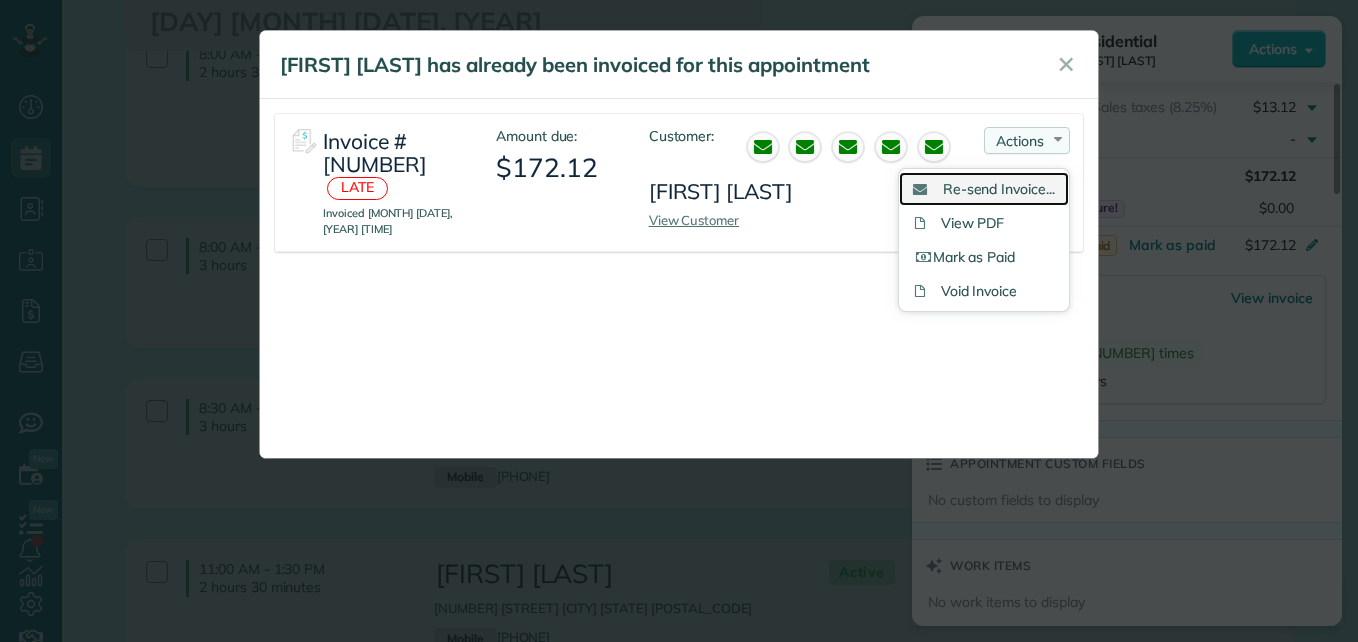 click on "Re-send Invoice..." at bounding box center (999, 189) 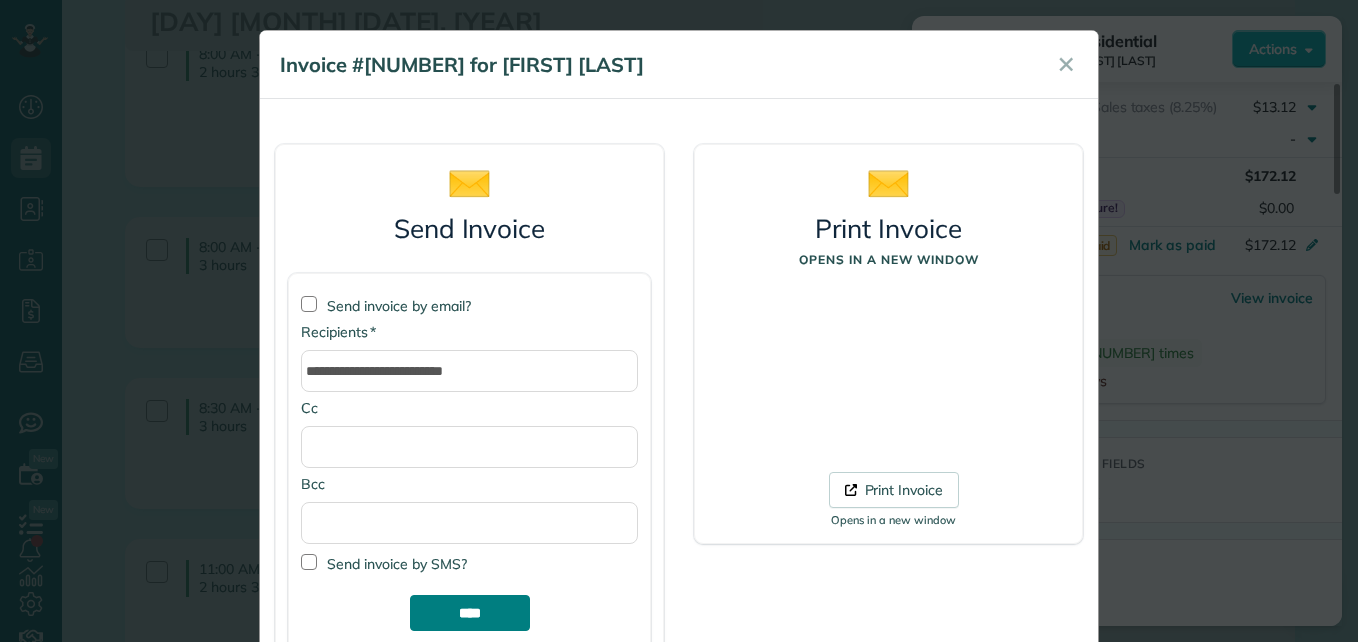 click on "****" at bounding box center (470, 613) 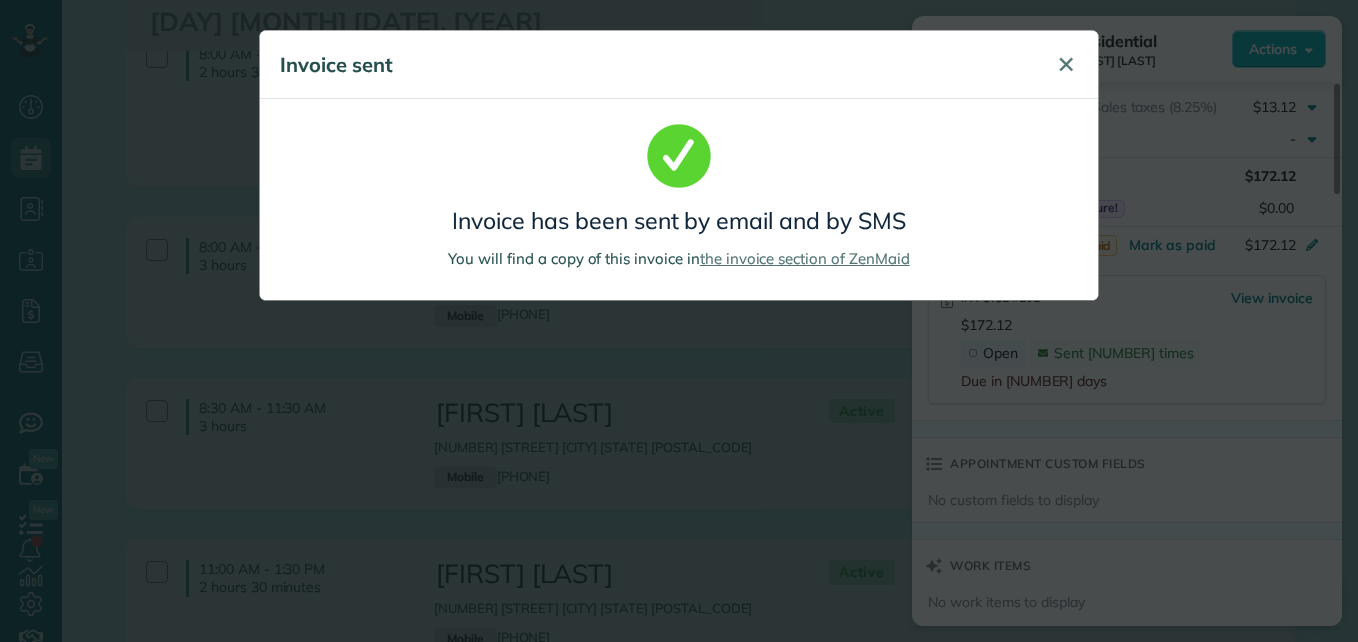 click on "✕" at bounding box center (1066, 64) 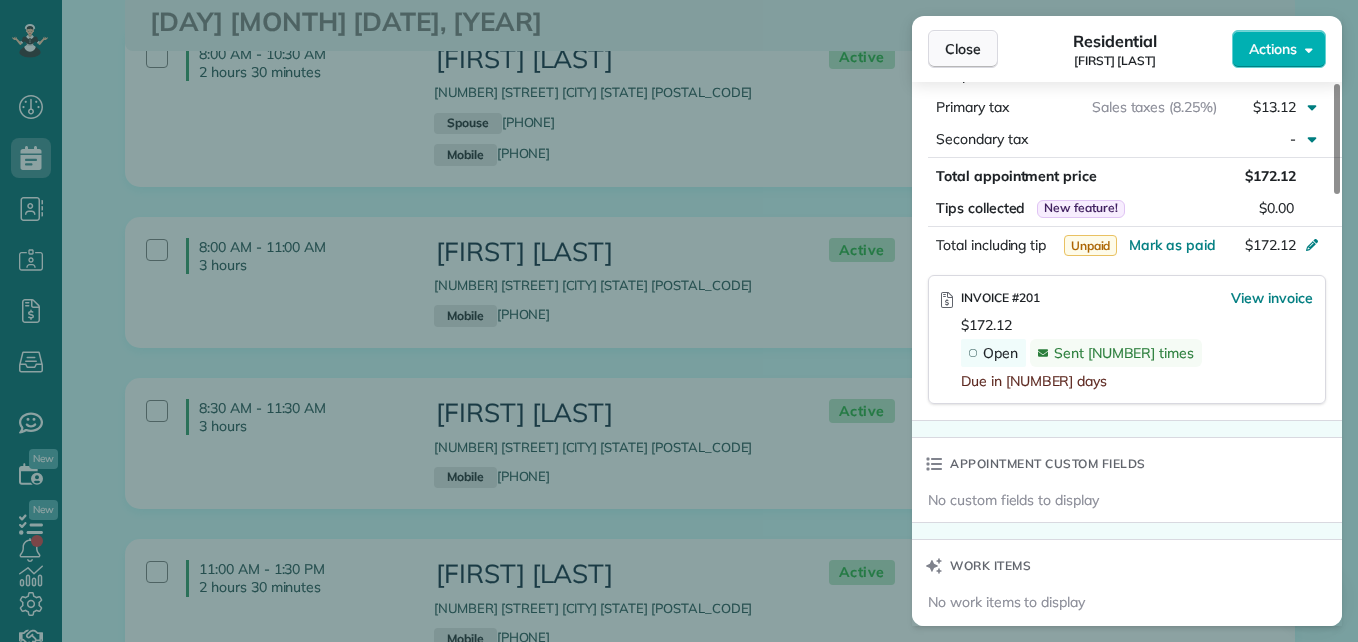 click on "Close" at bounding box center (963, 49) 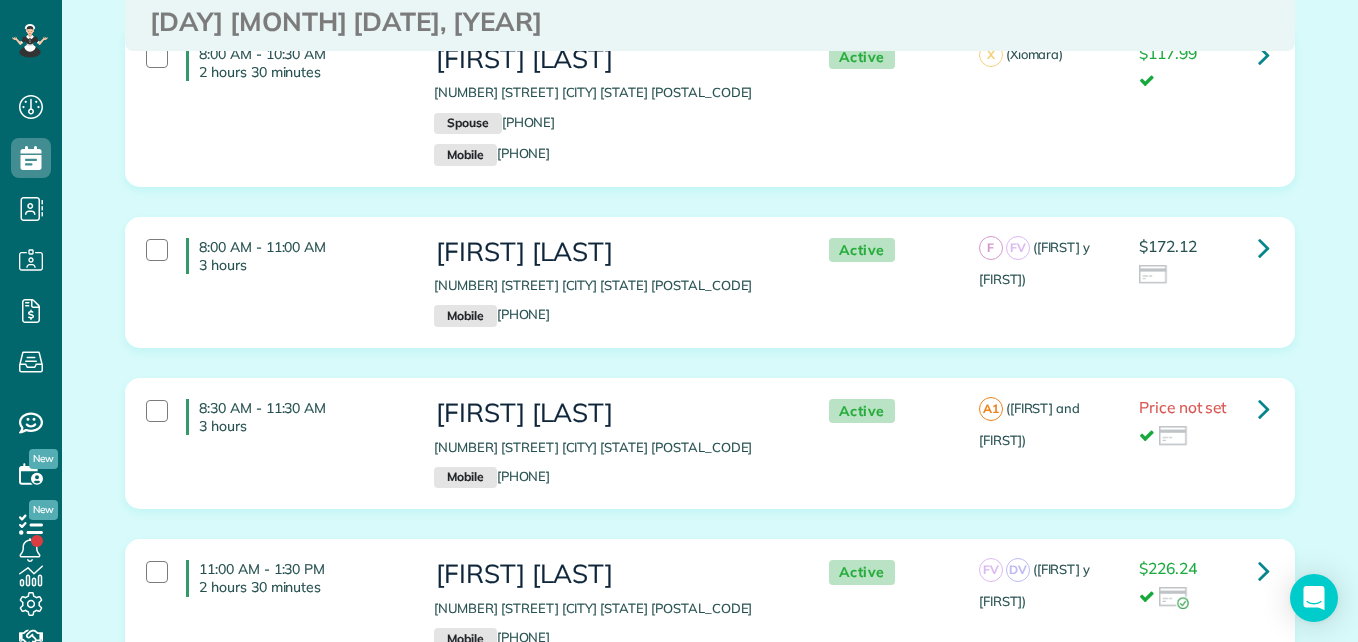 scroll, scrollTop: 0, scrollLeft: 0, axis: both 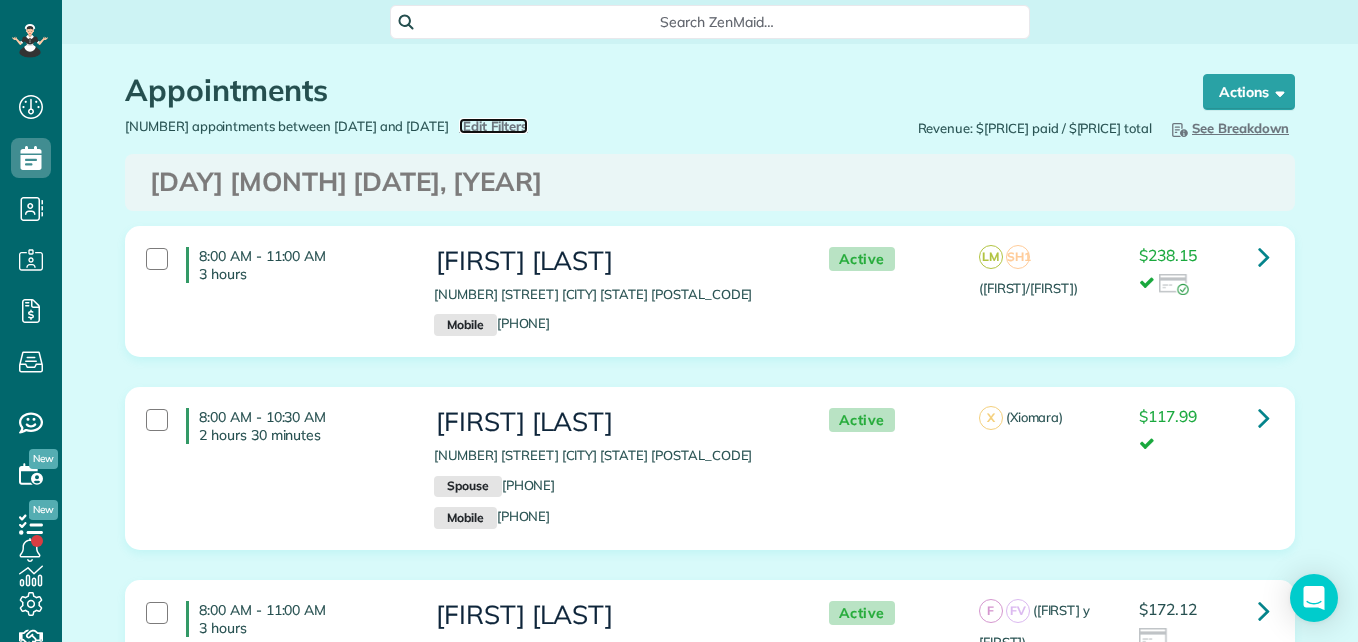 click on "Edit Filters" at bounding box center (495, 126) 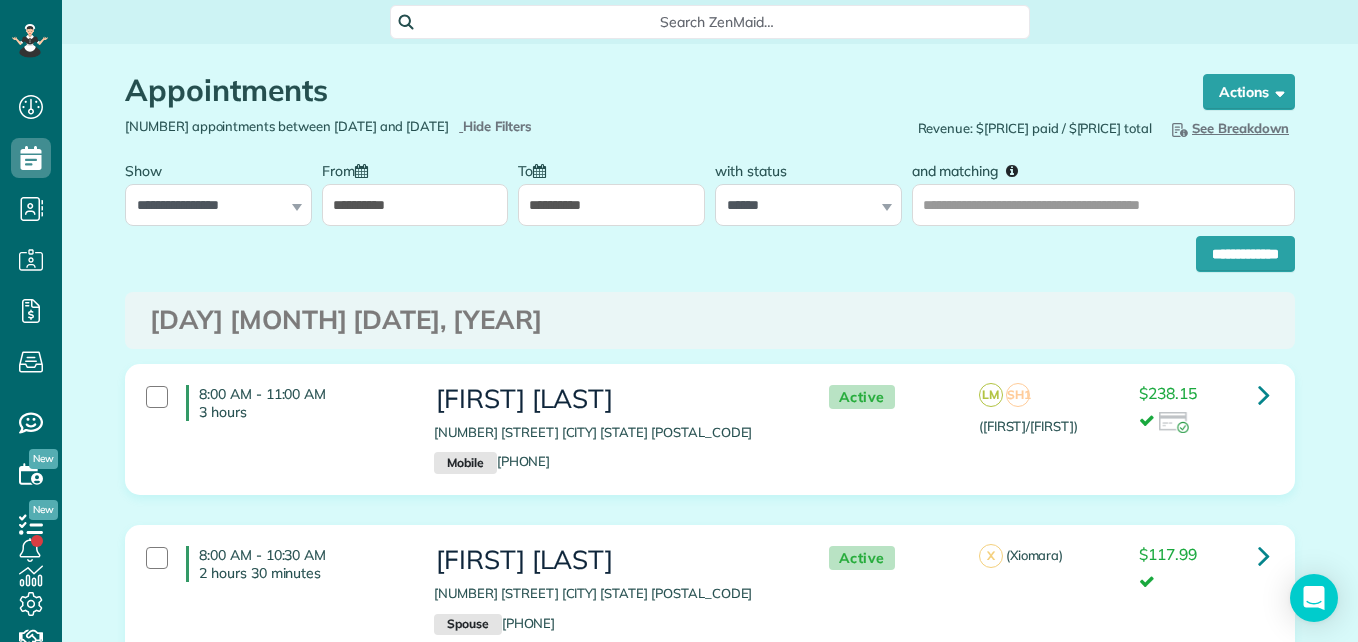 click on "**********" at bounding box center (415, 205) 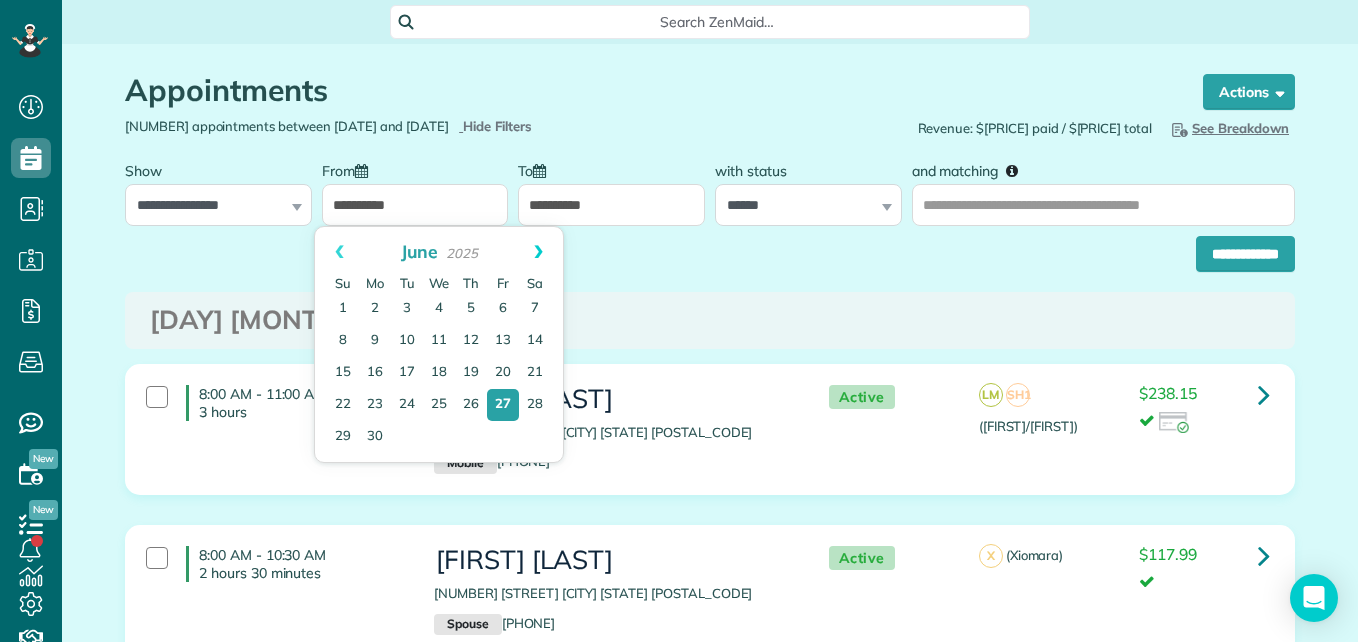 click on "Next" at bounding box center [538, 252] 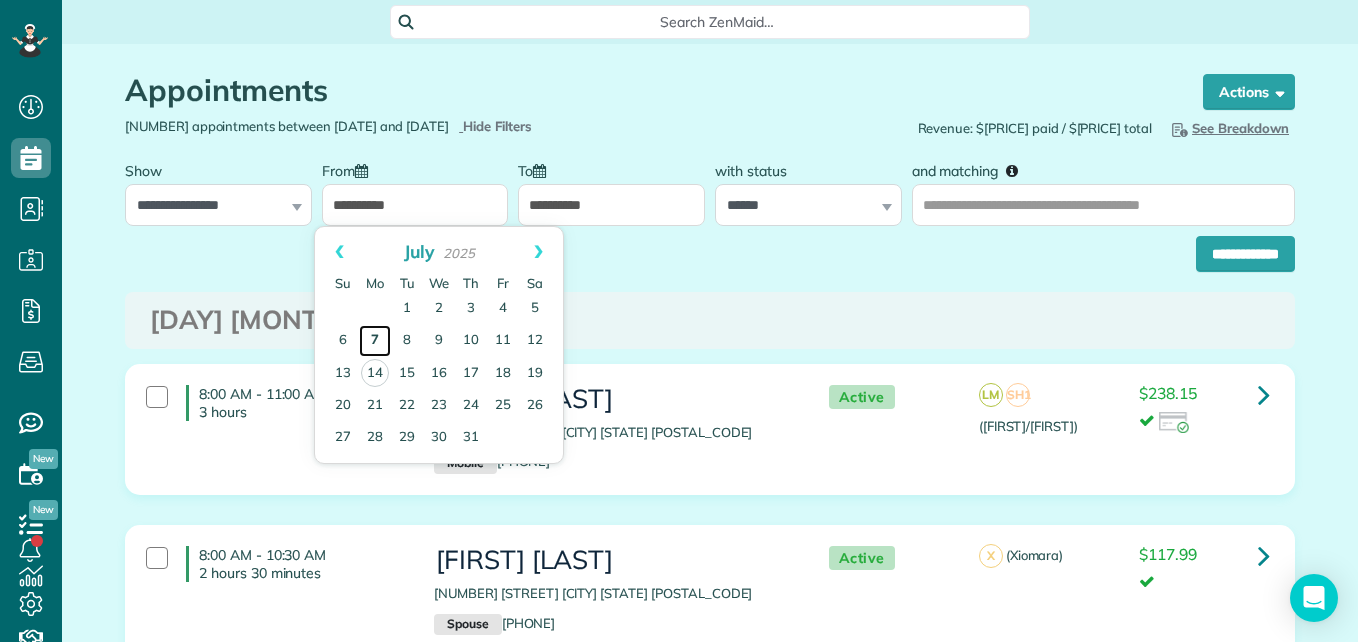 click on "7" at bounding box center [375, 341] 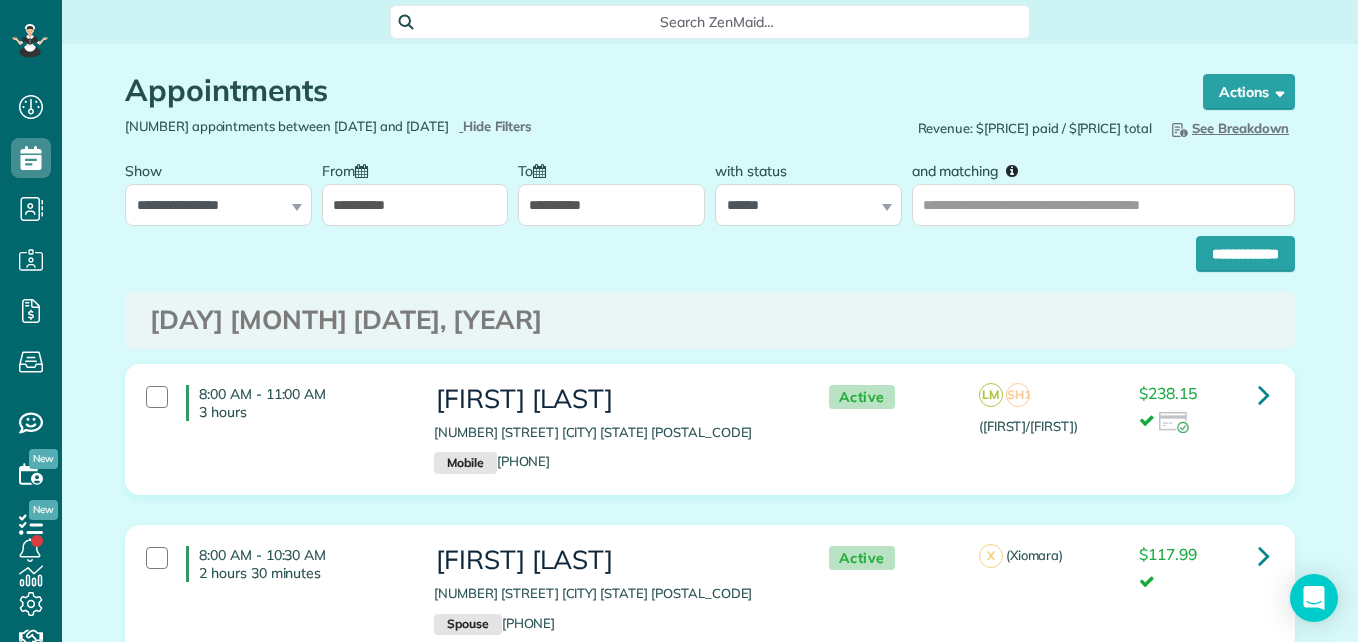 click on "**********" at bounding box center [611, 205] 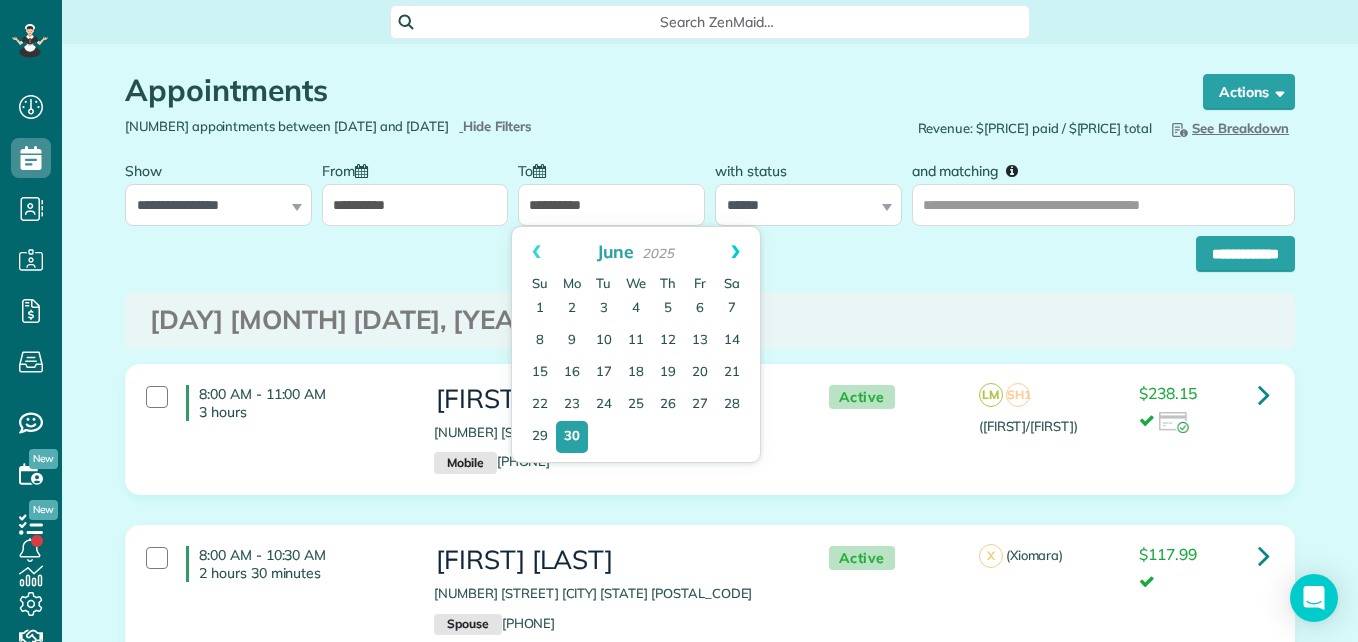 click on "Next" at bounding box center [735, 252] 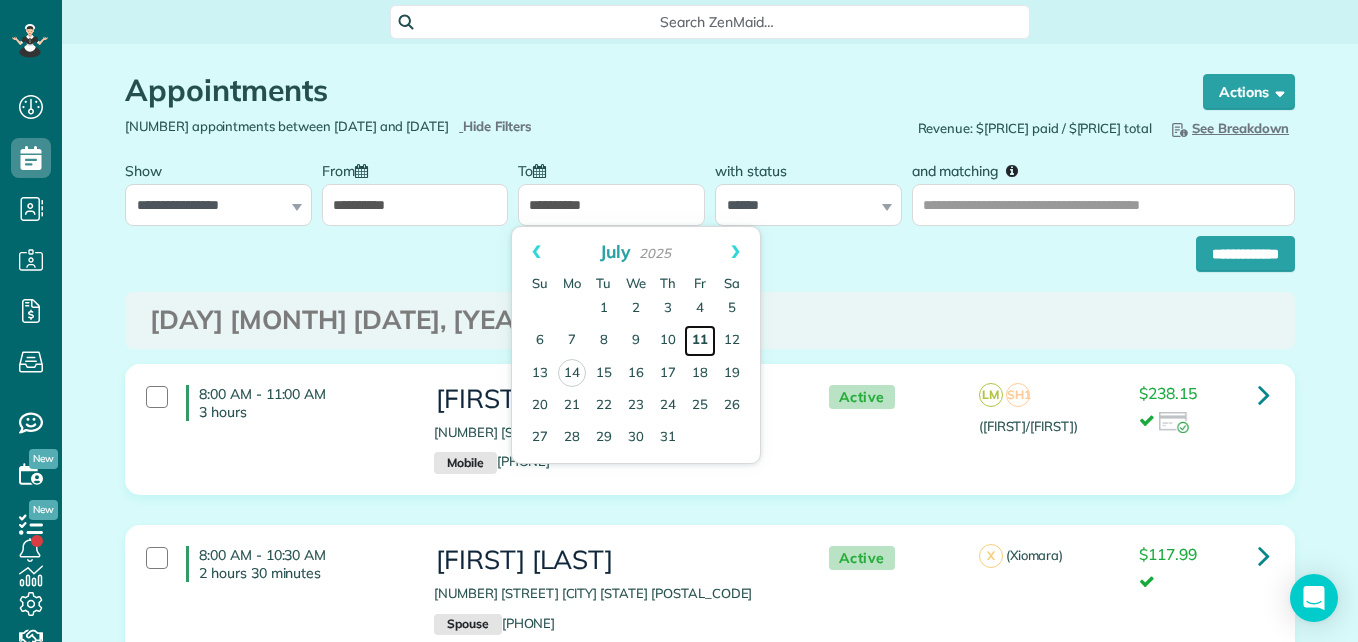 click on "11" at bounding box center (700, 341) 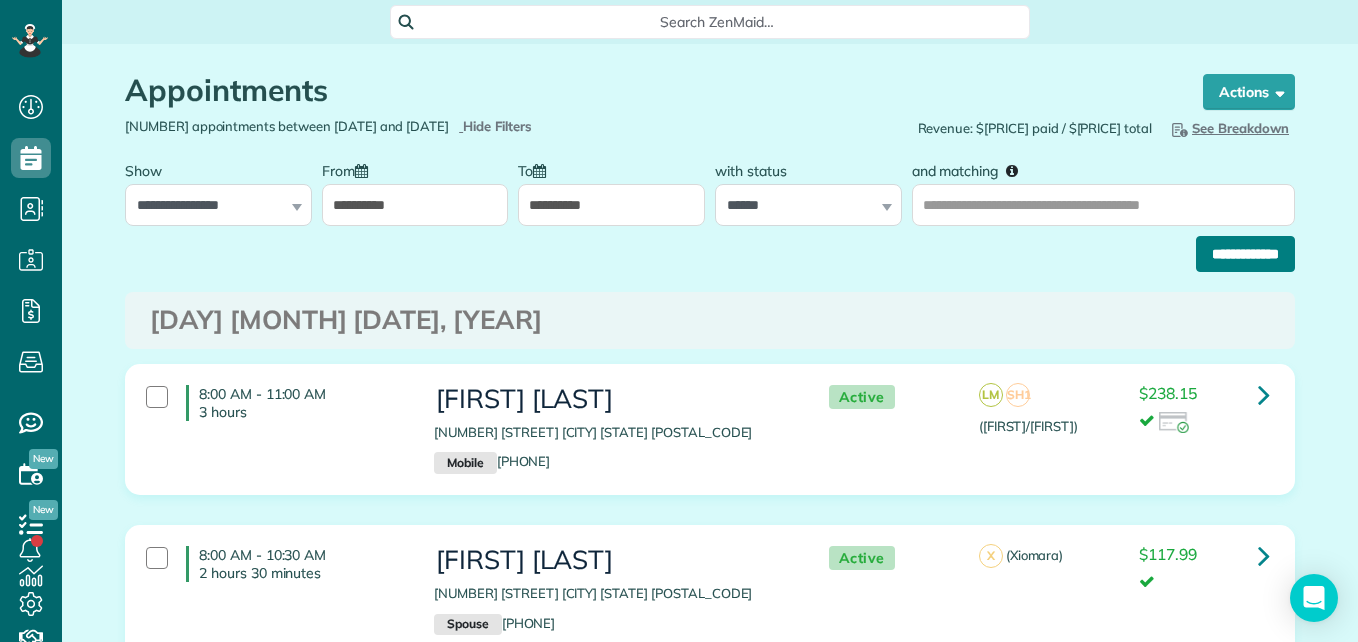 click on "**********" at bounding box center (1245, 254) 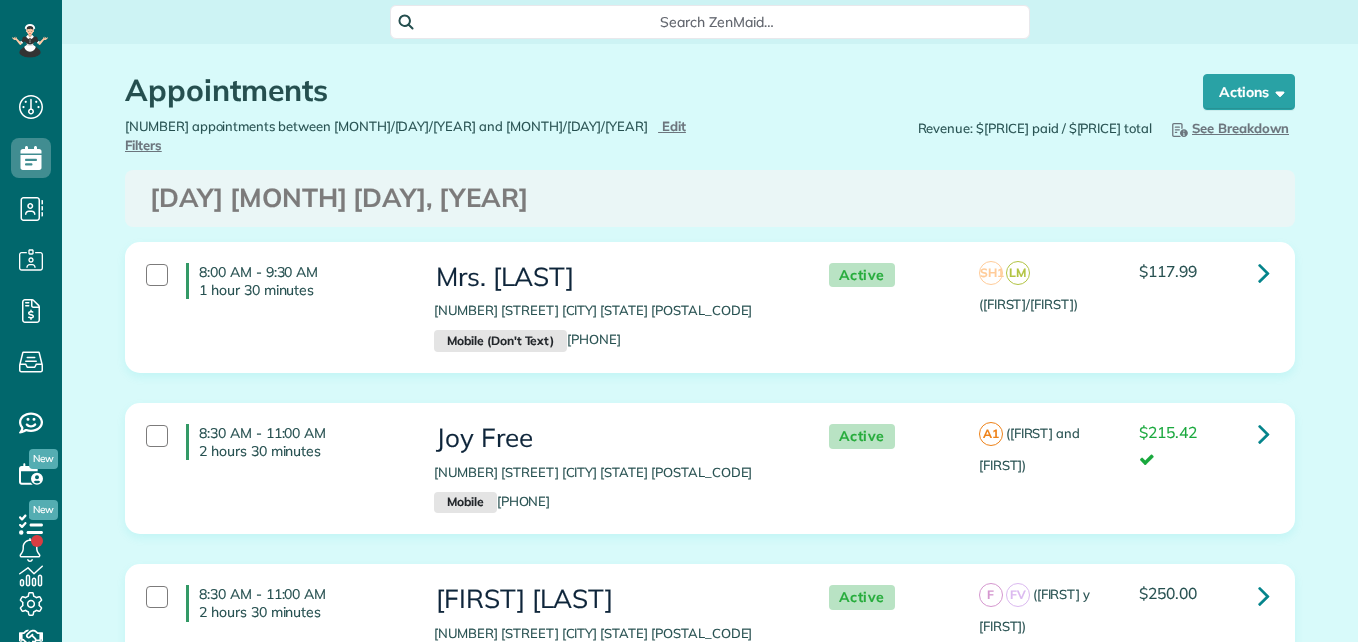 scroll, scrollTop: 0, scrollLeft: 0, axis: both 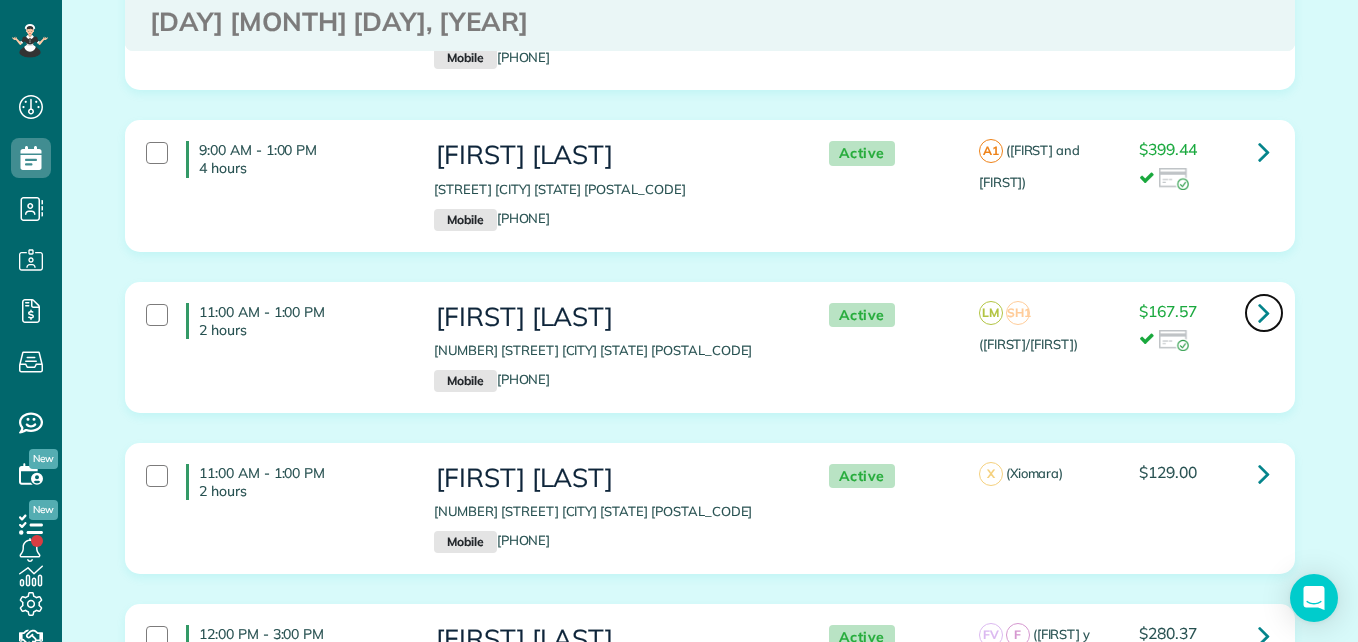 click at bounding box center [1264, 312] 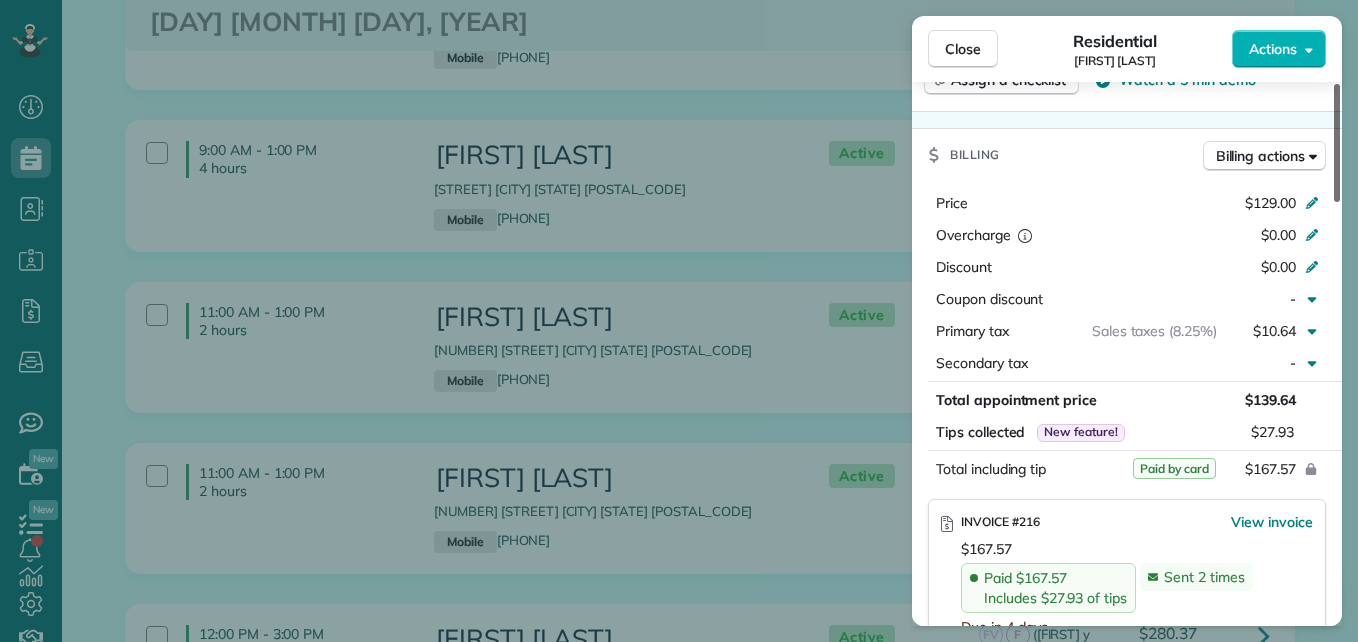 scroll, scrollTop: 914, scrollLeft: 0, axis: vertical 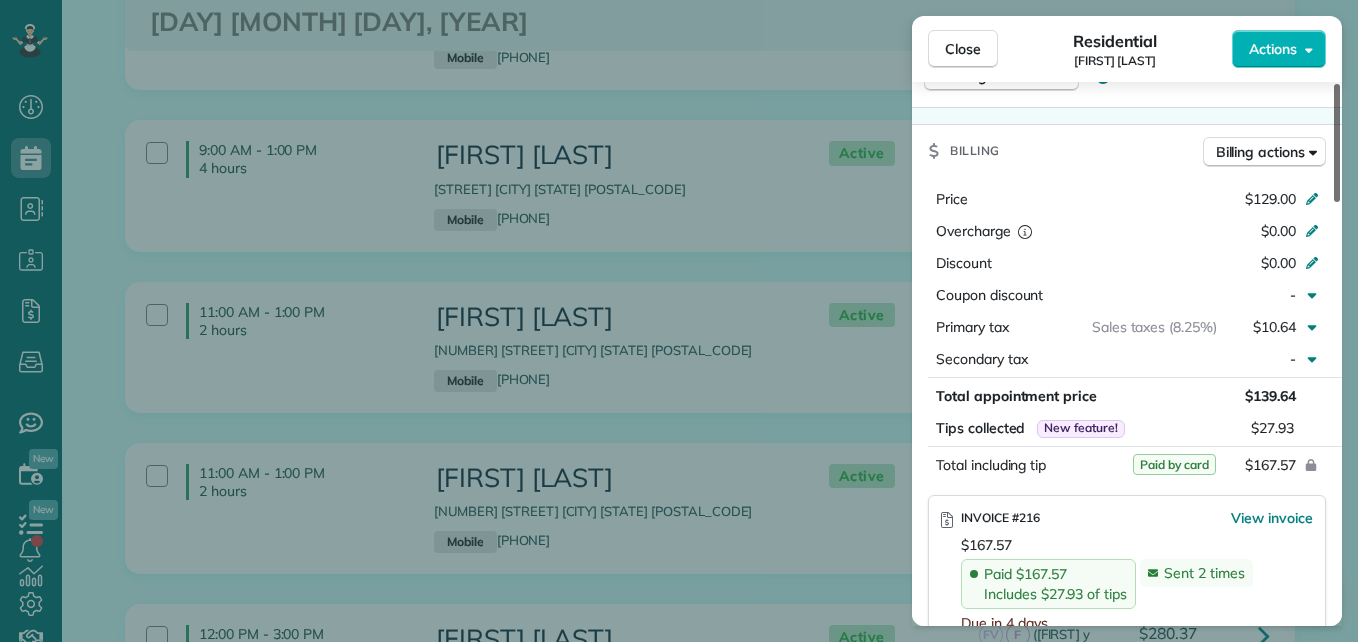 drag, startPoint x: 1337, startPoint y: 157, endPoint x: 1300, endPoint y: 355, distance: 201.4274 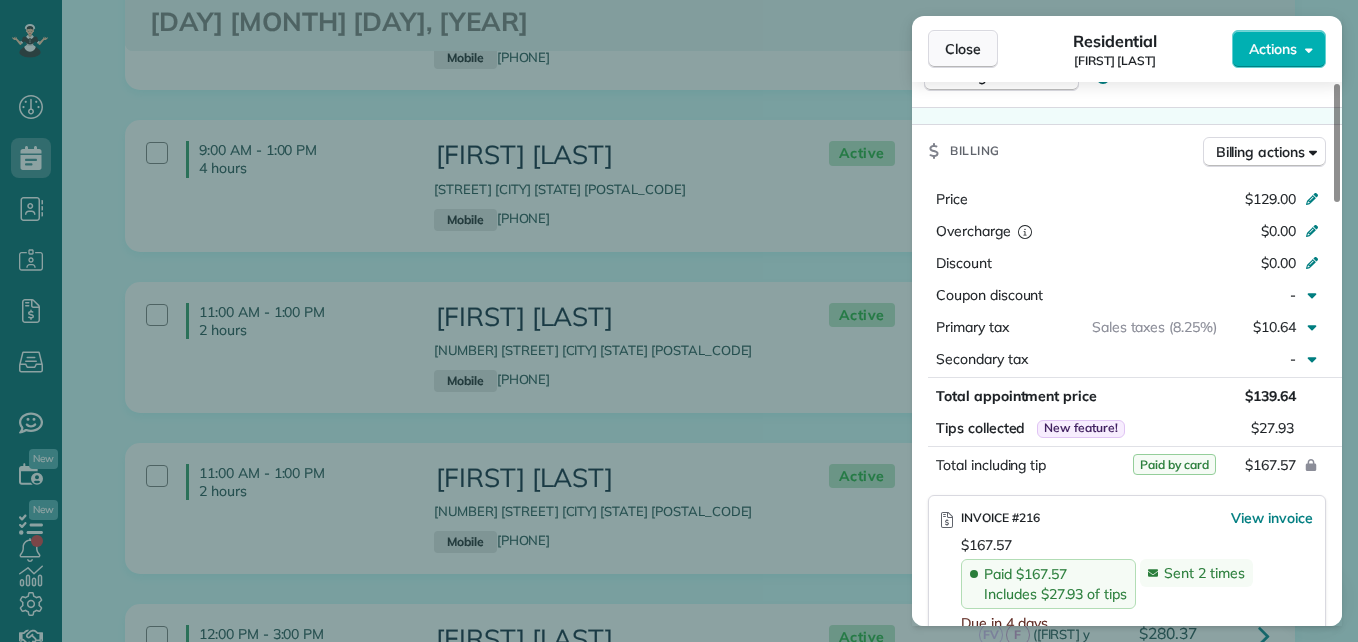 click on "Close" at bounding box center [963, 49] 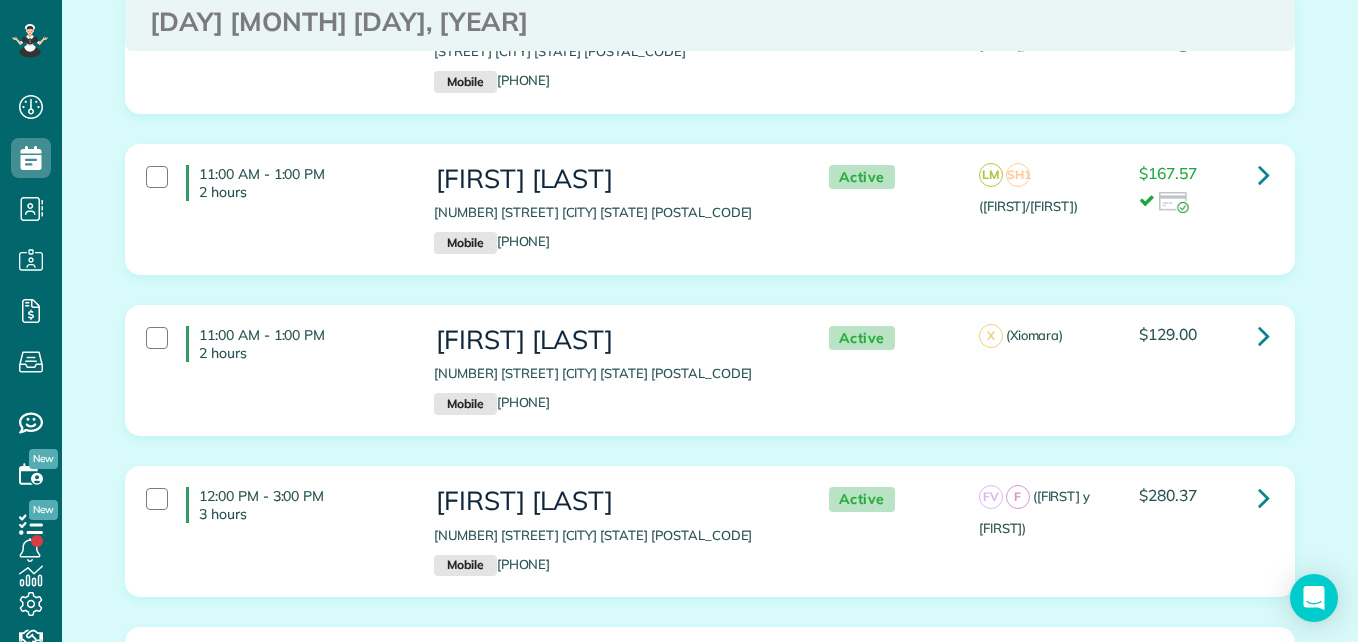 scroll, scrollTop: 5618, scrollLeft: 0, axis: vertical 